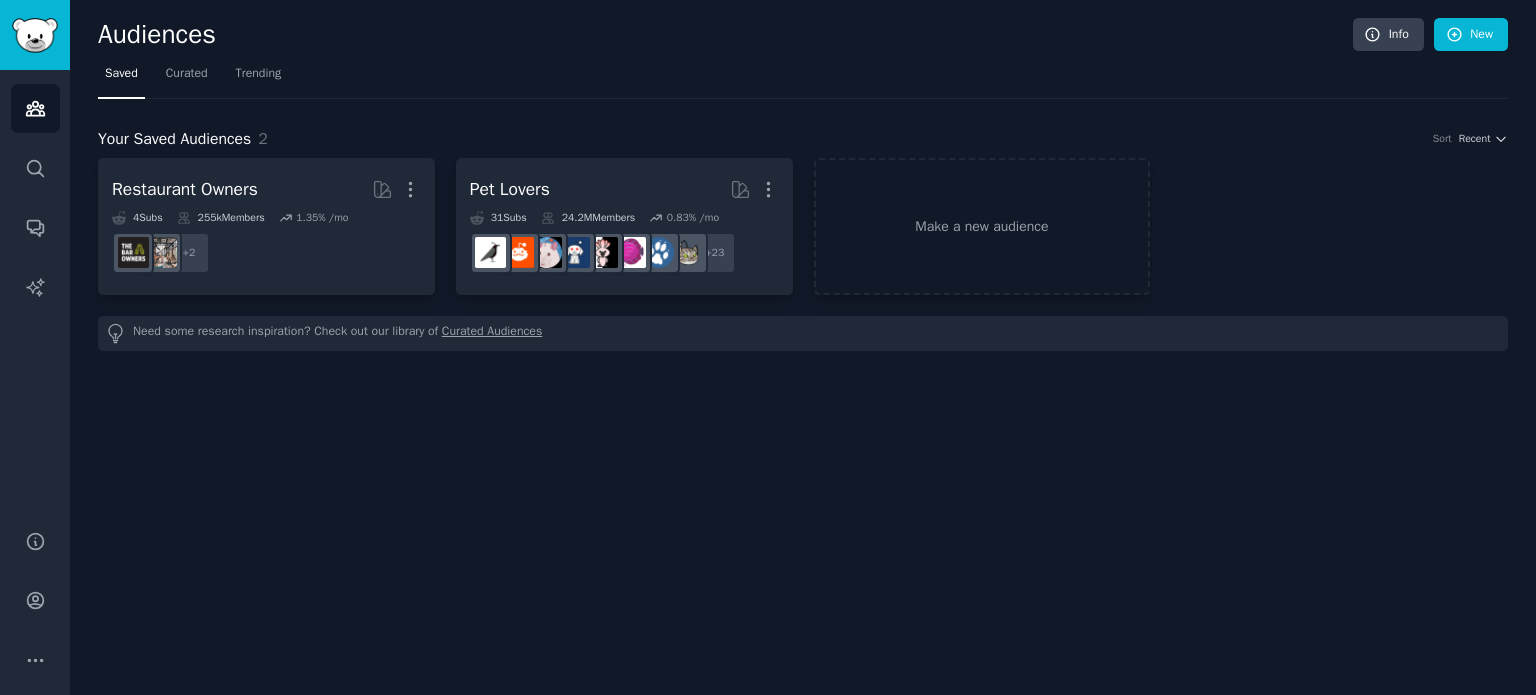 scroll, scrollTop: 0, scrollLeft: 0, axis: both 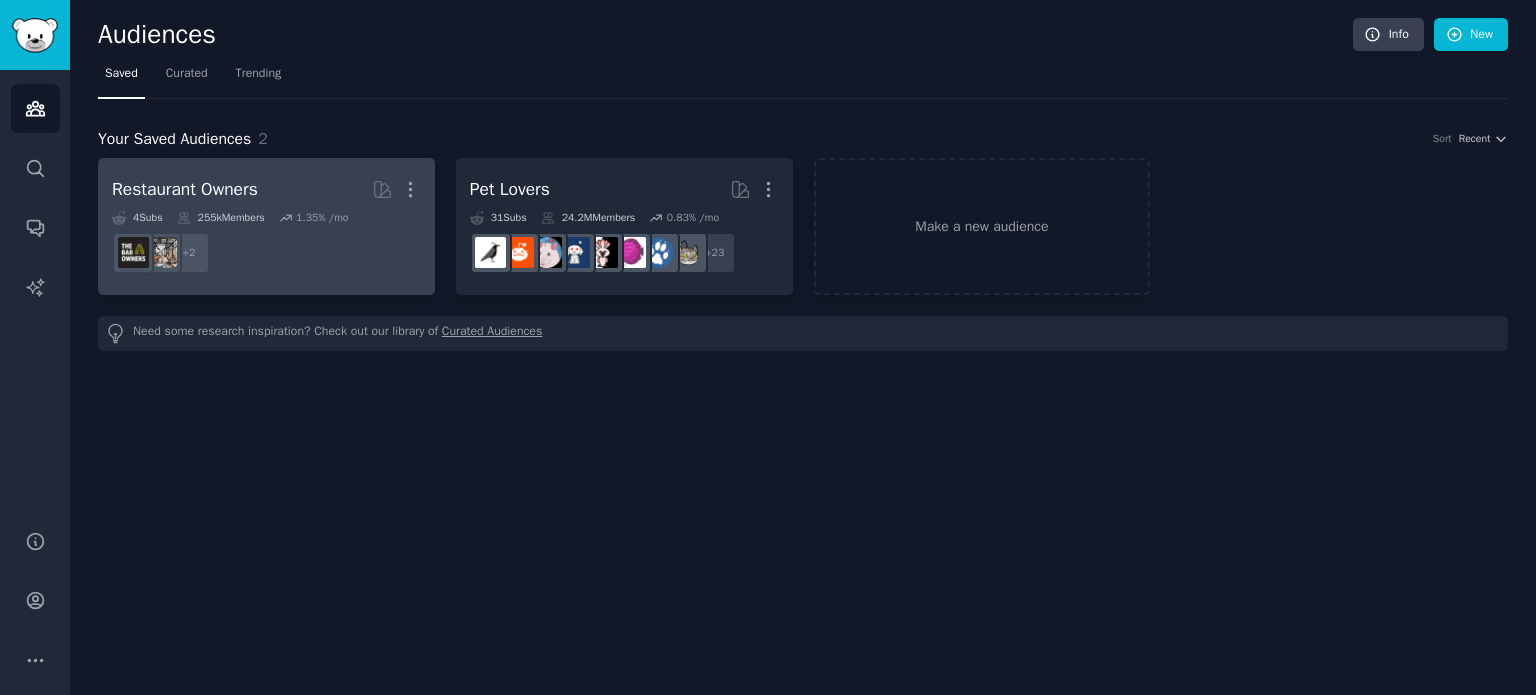 click on "+ 2" at bounding box center (266, 253) 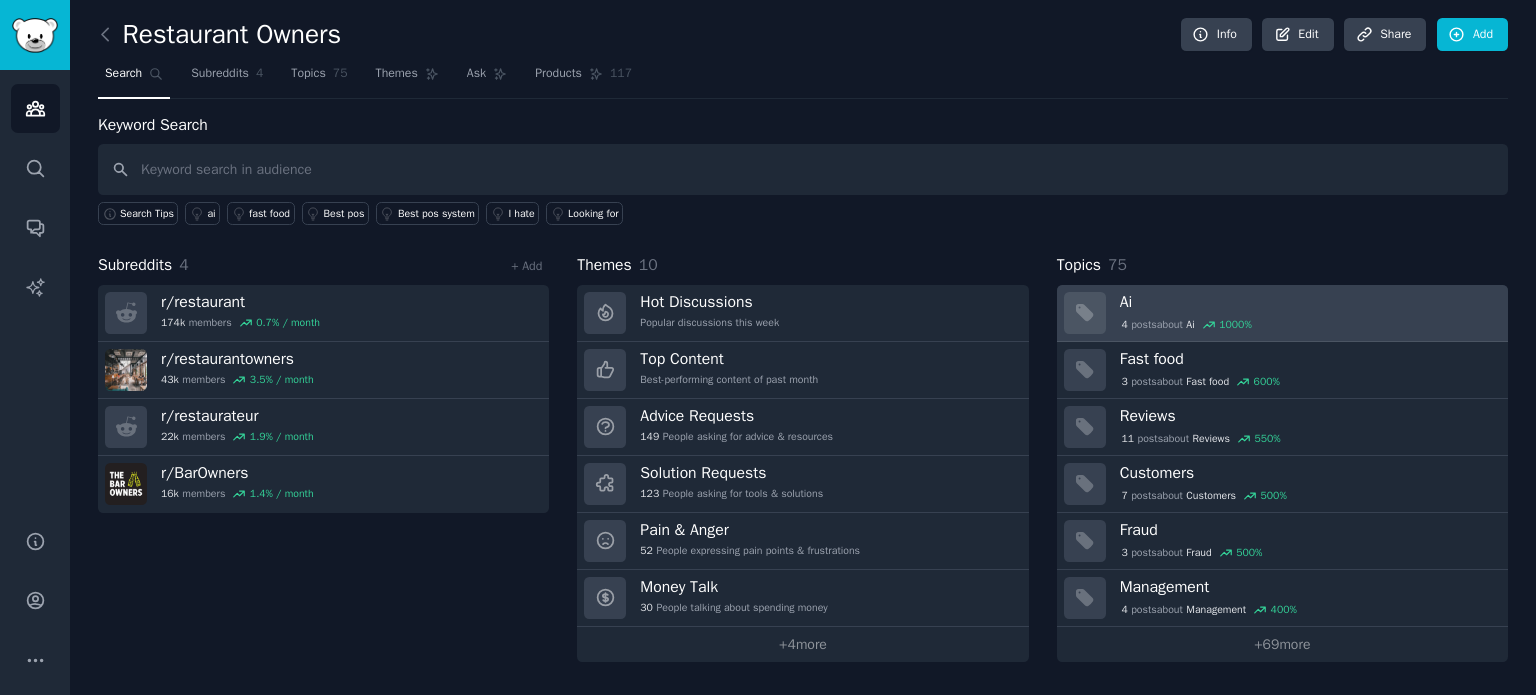 click on "4  post s  about  Ai 1000 %" at bounding box center [1187, 325] 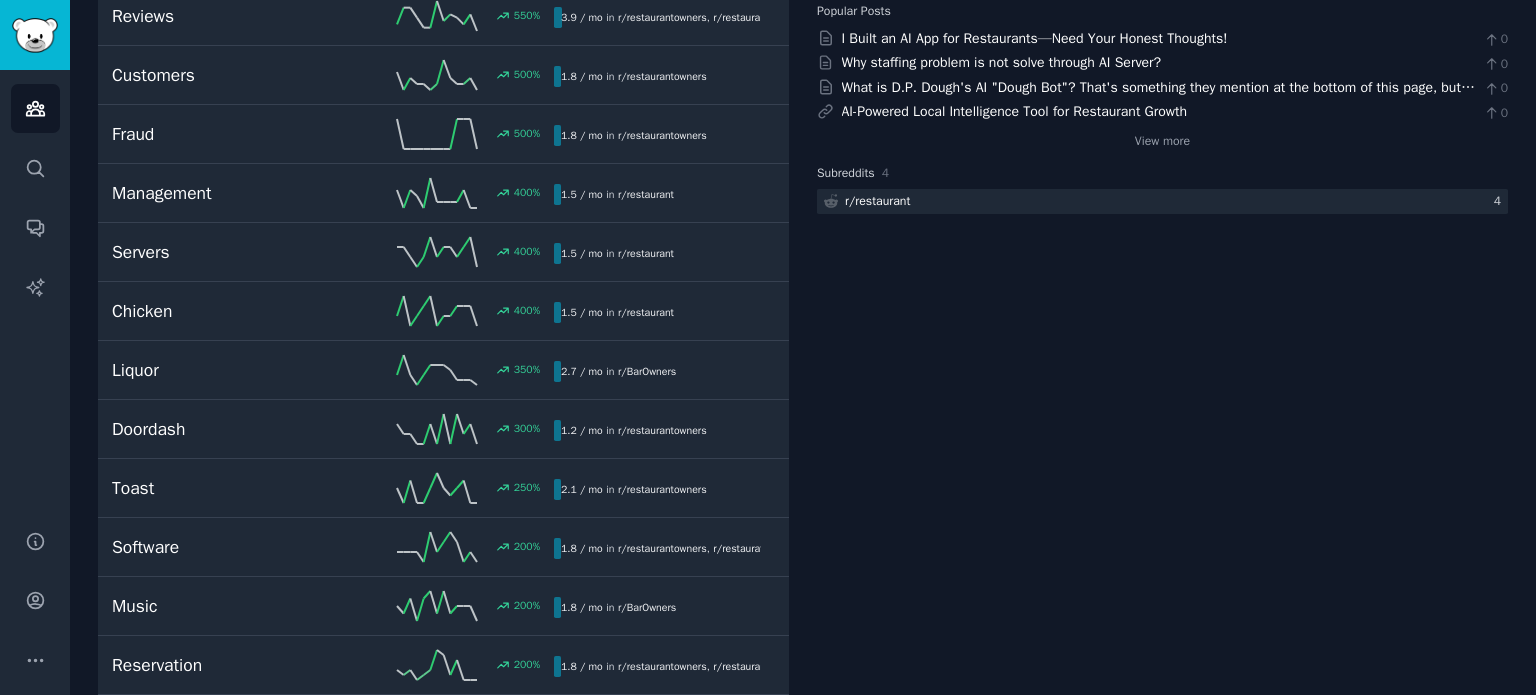 scroll, scrollTop: 0, scrollLeft: 0, axis: both 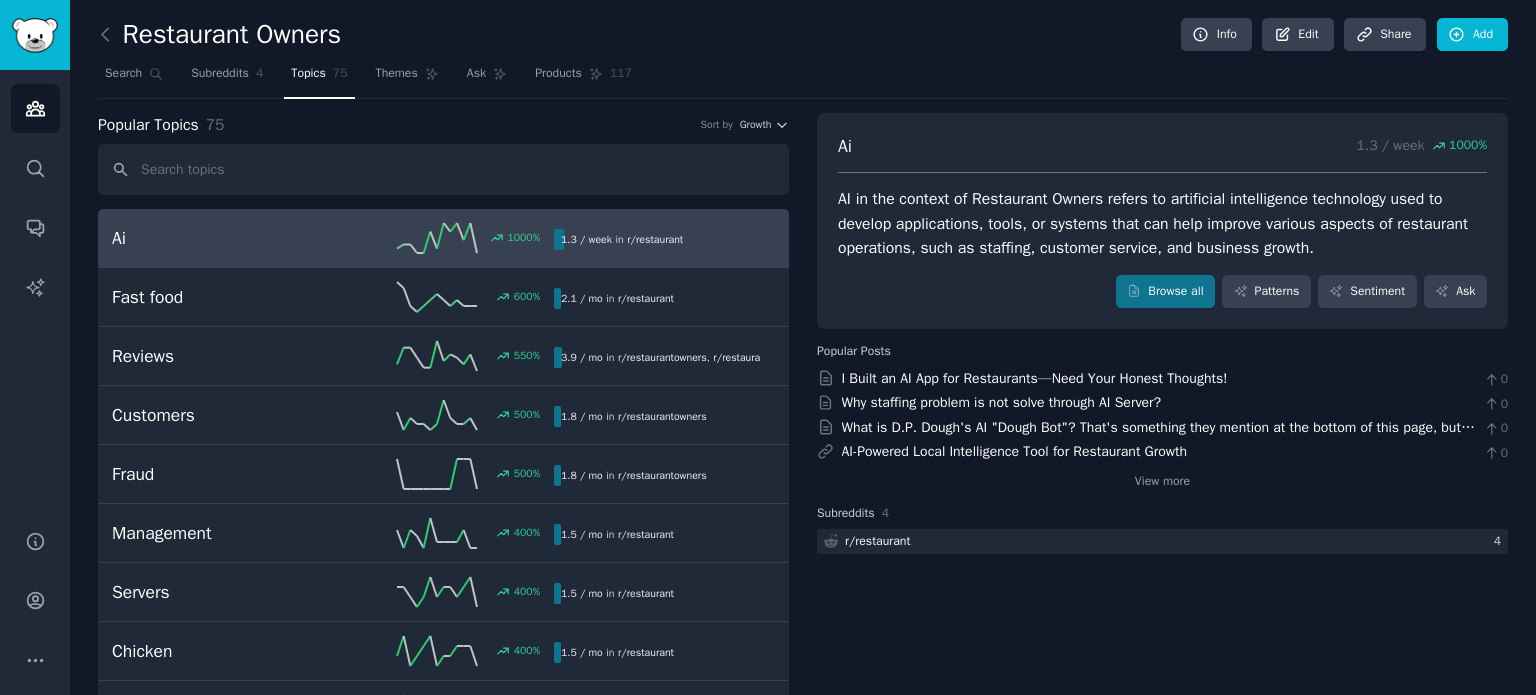 click on "AI in the context of Restaurant Owners refers to artificial intelligence technology used to develop applications, tools, or systems that can help improve various aspects of restaurant operations, such as staffing, customer service, and business growth." at bounding box center (1162, 224) 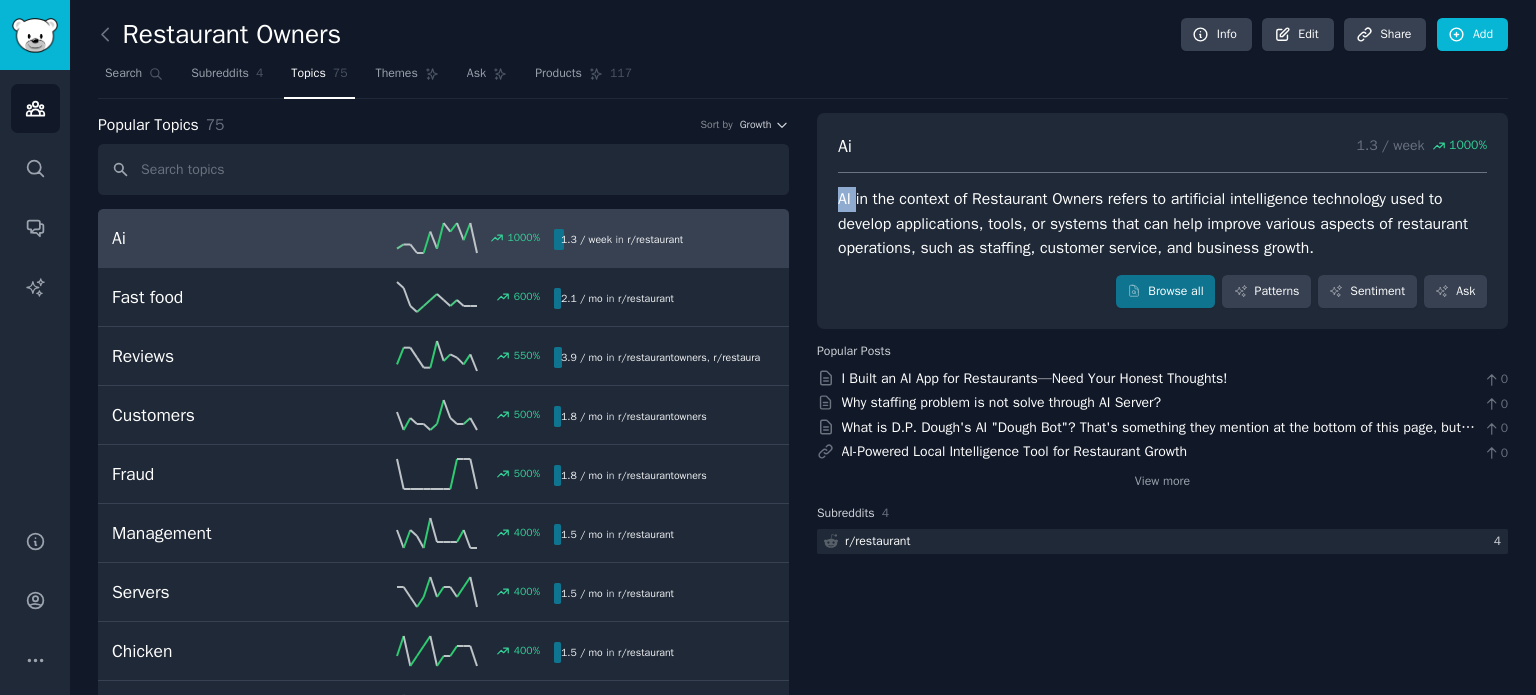click on "AI in the context of Restaurant Owners refers to artificial intelligence technology used to develop applications, tools, or systems that can help improve various aspects of restaurant operations, such as staffing, customer service, and business growth." at bounding box center (1162, 224) 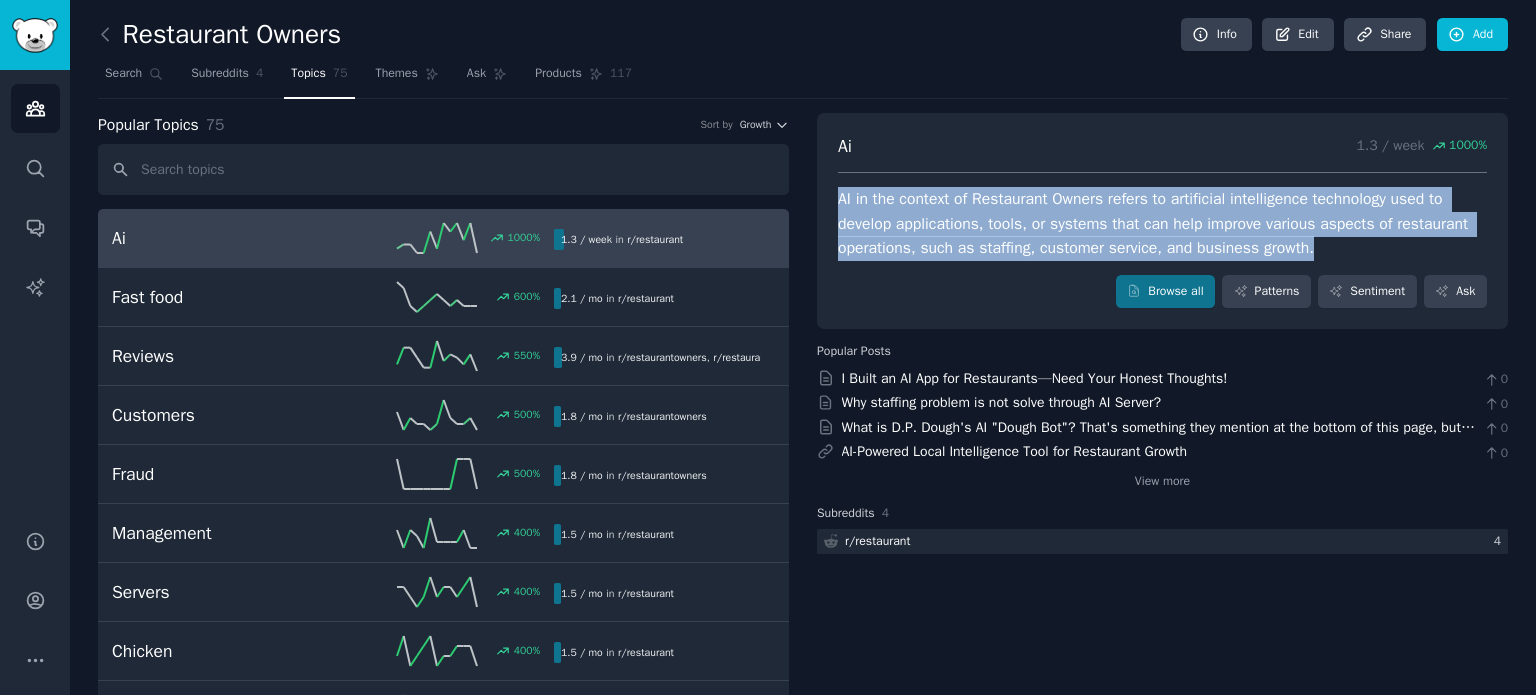 drag, startPoint x: 837, startPoint y: 185, endPoint x: 896, endPoint y: 218, distance: 67.601776 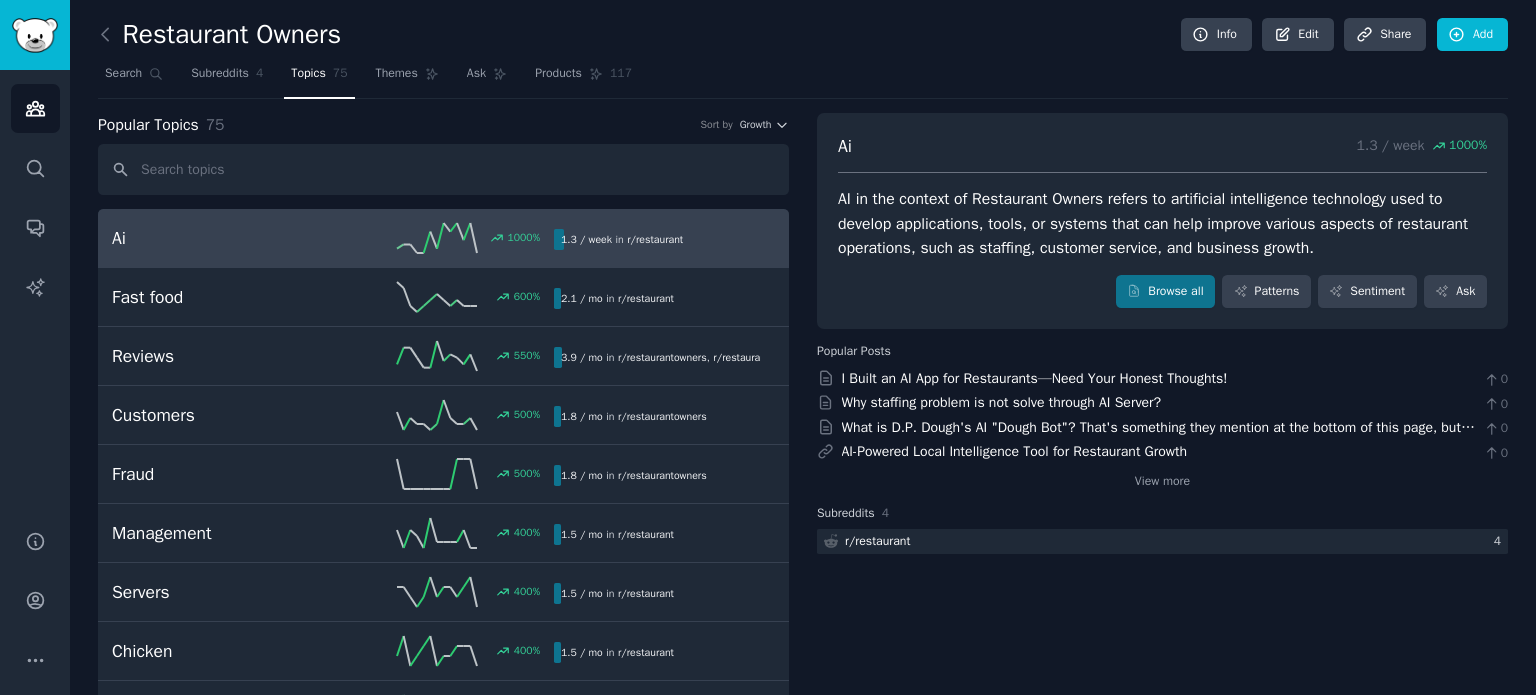 click on "AI in the context of Restaurant Owners refers to artificial intelligence technology used to develop applications, tools, or systems that can help improve various aspects of restaurant operations, such as staffing, customer service, and business growth." at bounding box center [1162, 224] 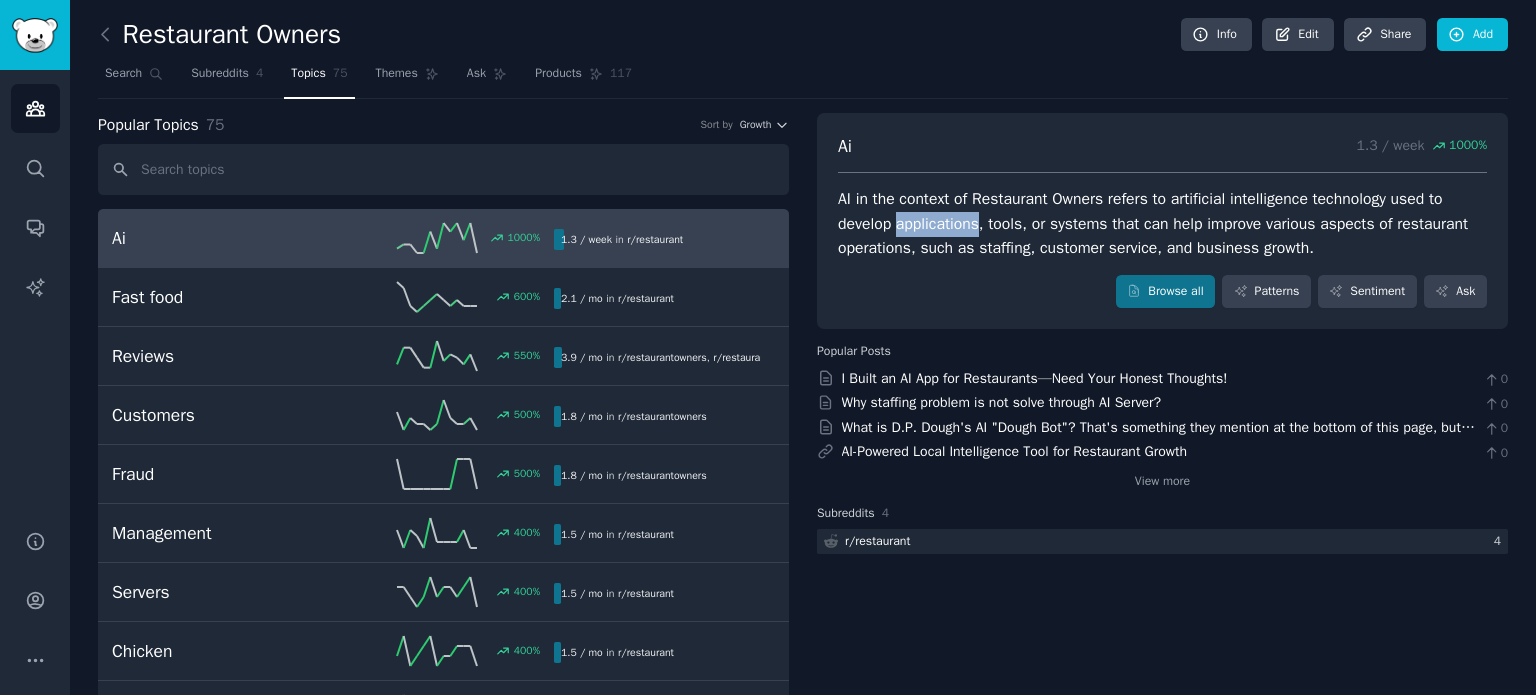 click on "AI in the context of Restaurant Owners refers to artificial intelligence technology used to develop applications, tools, or systems that can help improve various aspects of restaurant operations, such as staffing, customer service, and business growth." at bounding box center [1162, 224] 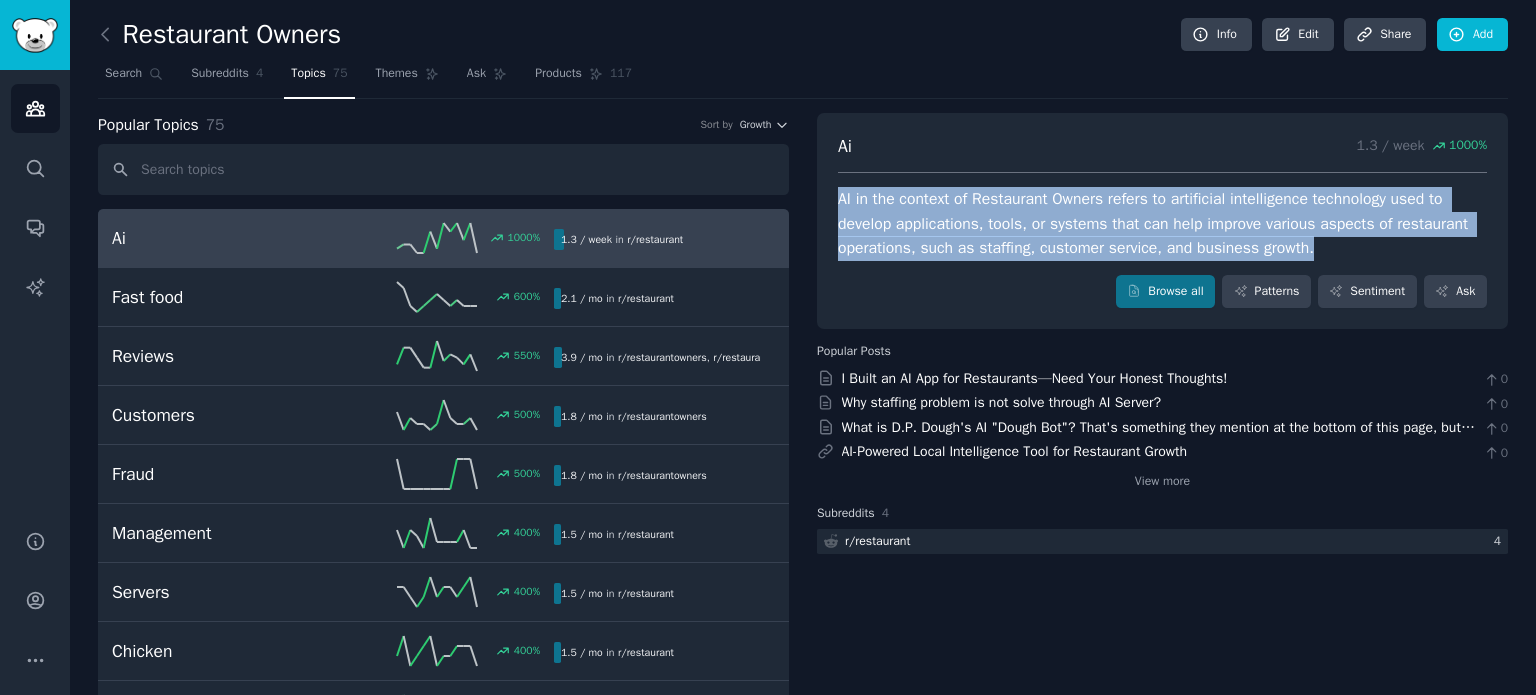 click on "AI in the context of Restaurant Owners refers to artificial intelligence technology used to develop applications, tools, or systems that can help improve various aspects of restaurant operations, such as staffing, customer service, and business growth." at bounding box center [1162, 224] 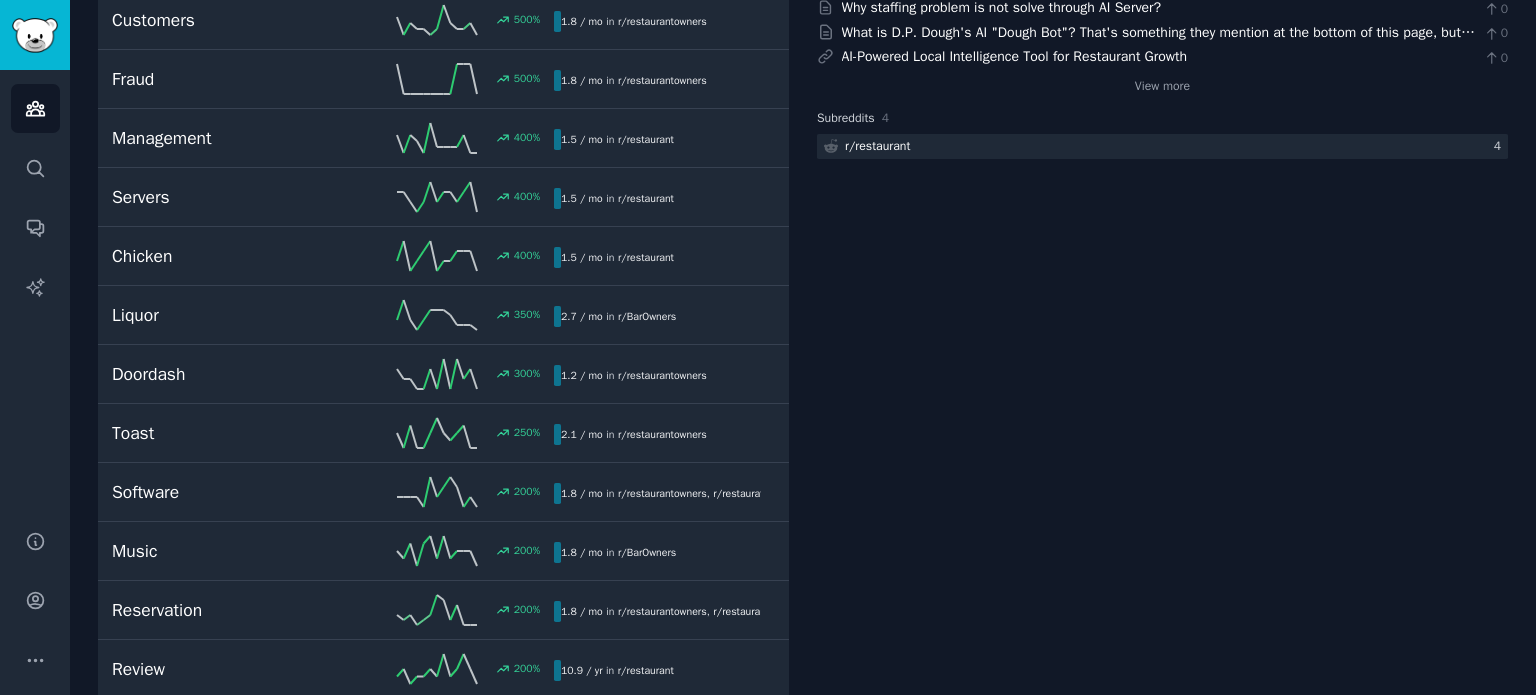scroll, scrollTop: 0, scrollLeft: 0, axis: both 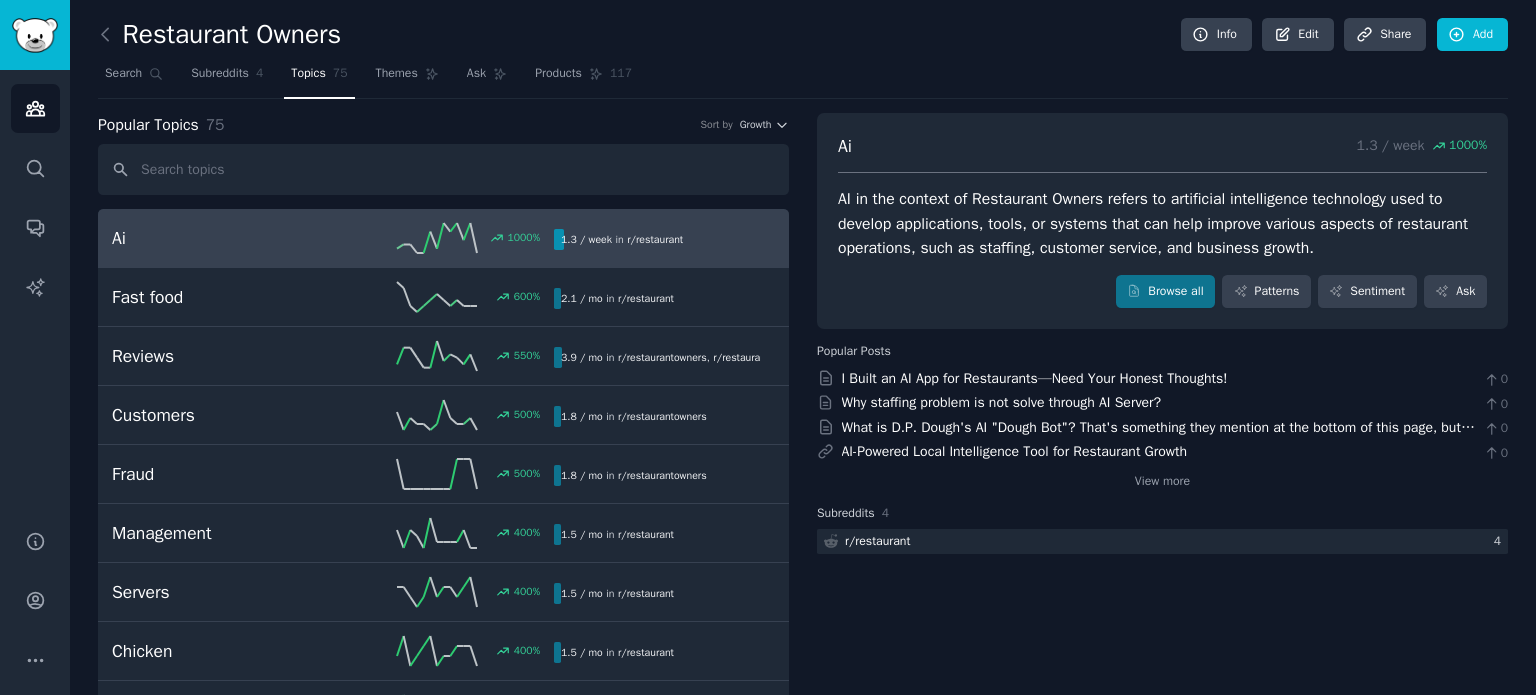 click on "1.3 / week" at bounding box center [586, 239] 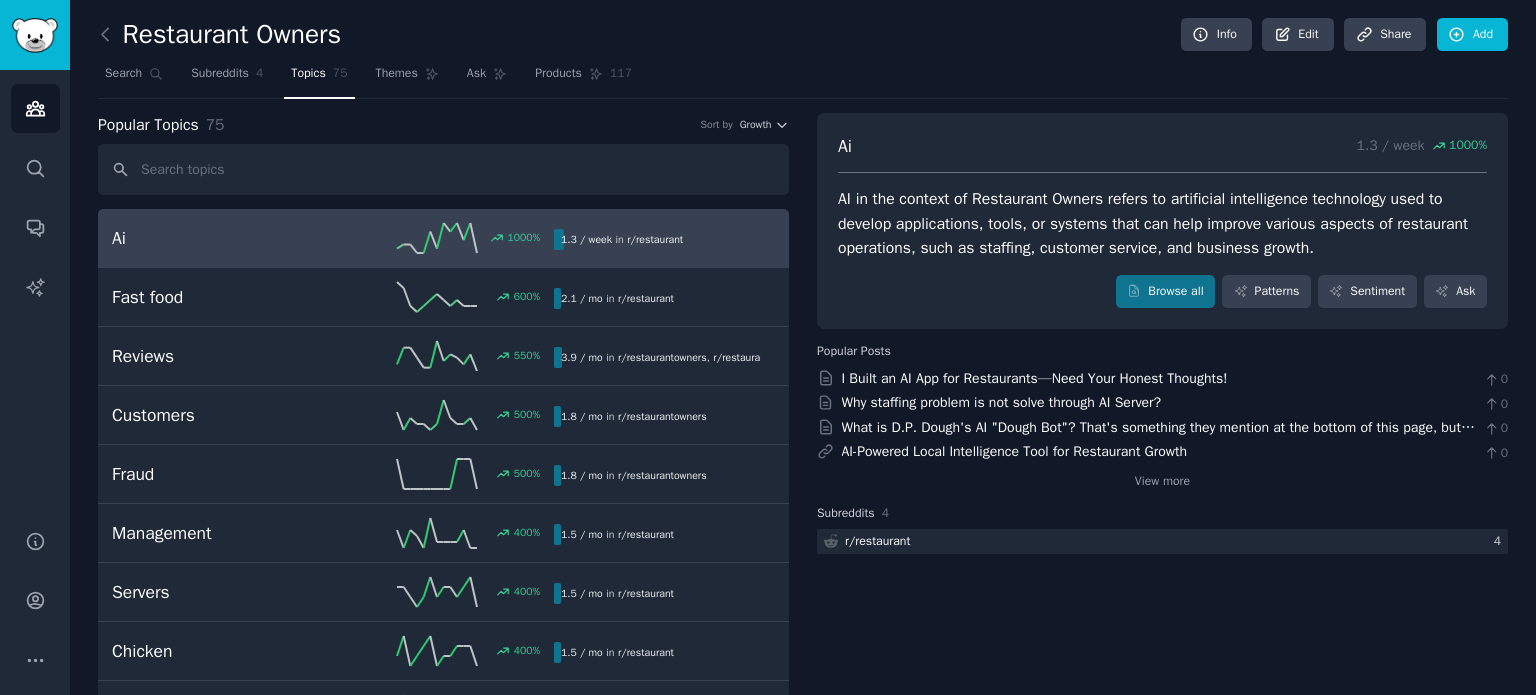 click on "AI in the context of Restaurant Owners refers to artificial intelligence technology used to develop applications, tools, or systems that can help improve various aspects of restaurant operations, such as staffing, customer service, and business growth." at bounding box center [1162, 224] 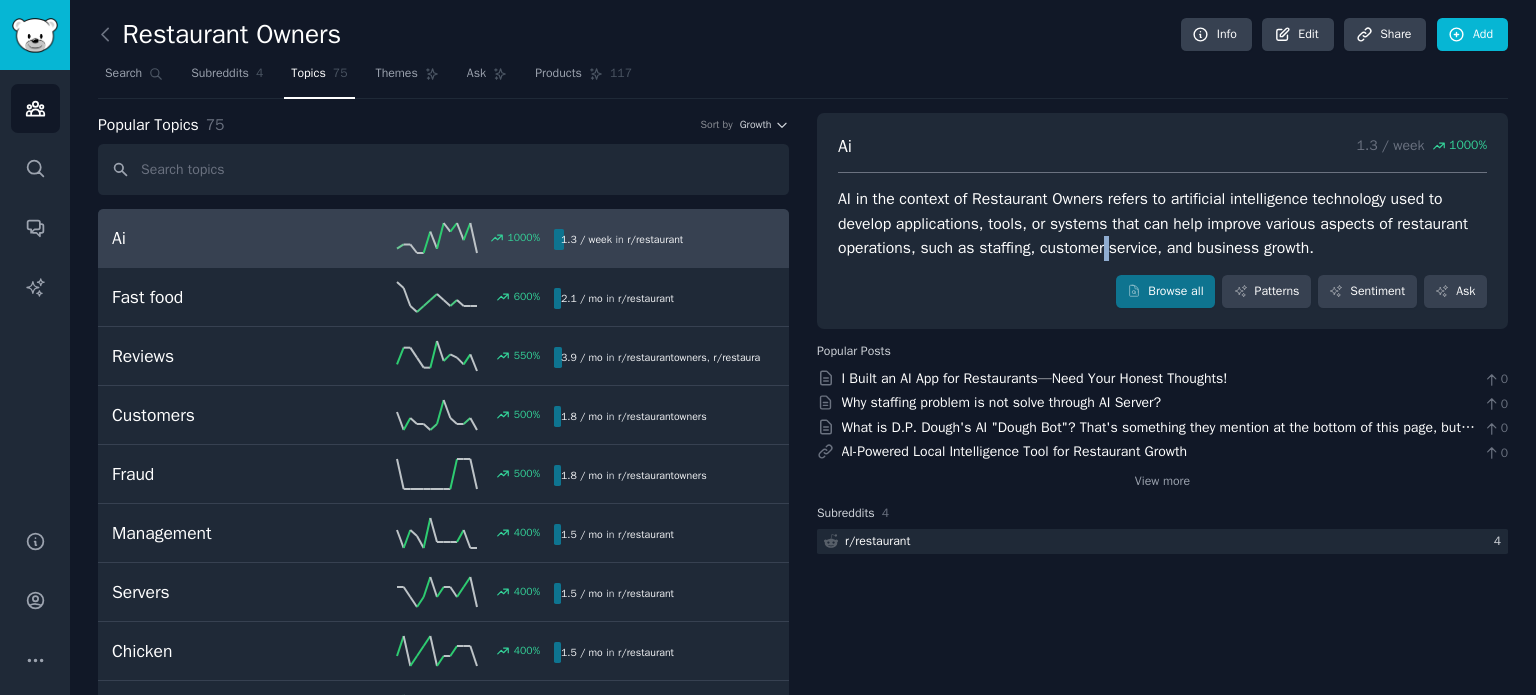 click on "AI in the context of Restaurant Owners refers to artificial intelligence technology used to develop applications, tools, or systems that can help improve various aspects of restaurant operations, such as staffing, customer service, and business growth." at bounding box center (1162, 224) 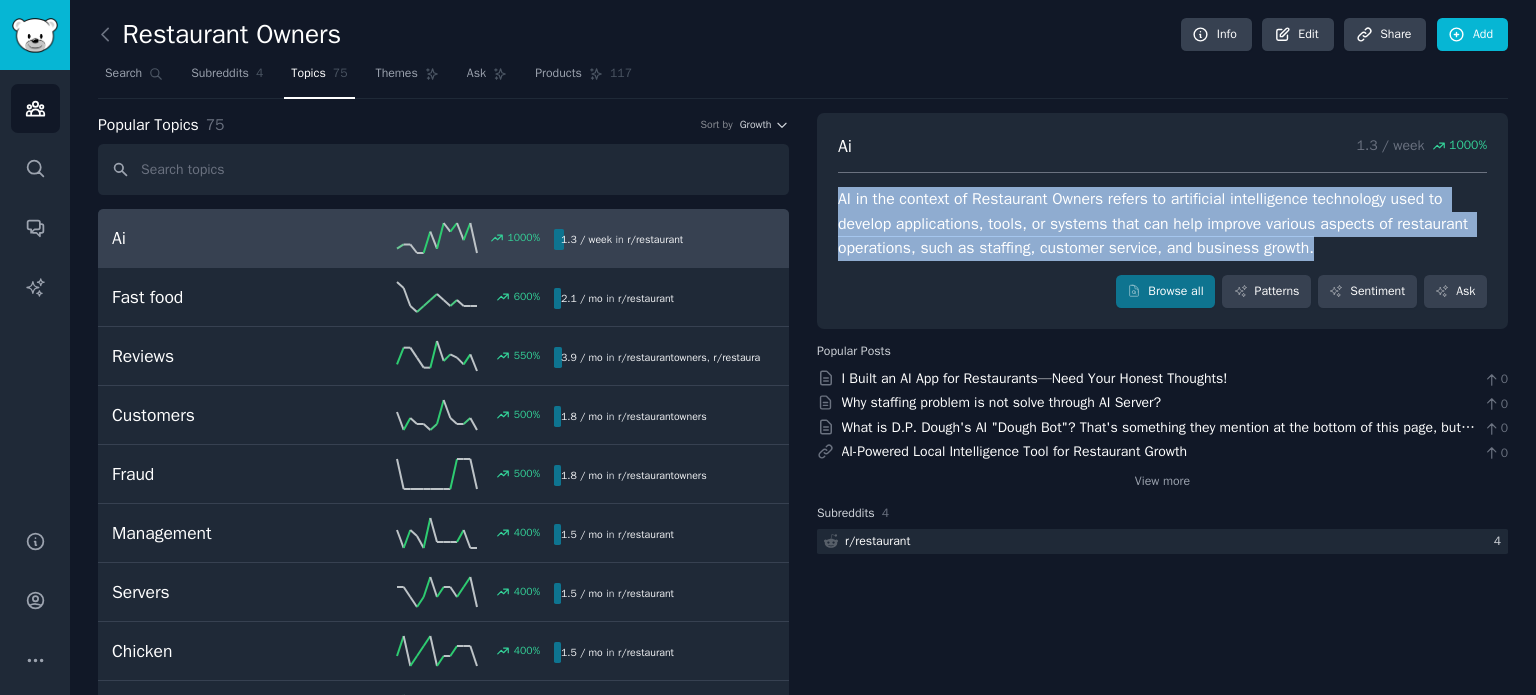 drag, startPoint x: 1095, startPoint y: 242, endPoint x: 992, endPoint y: 217, distance: 105.99056 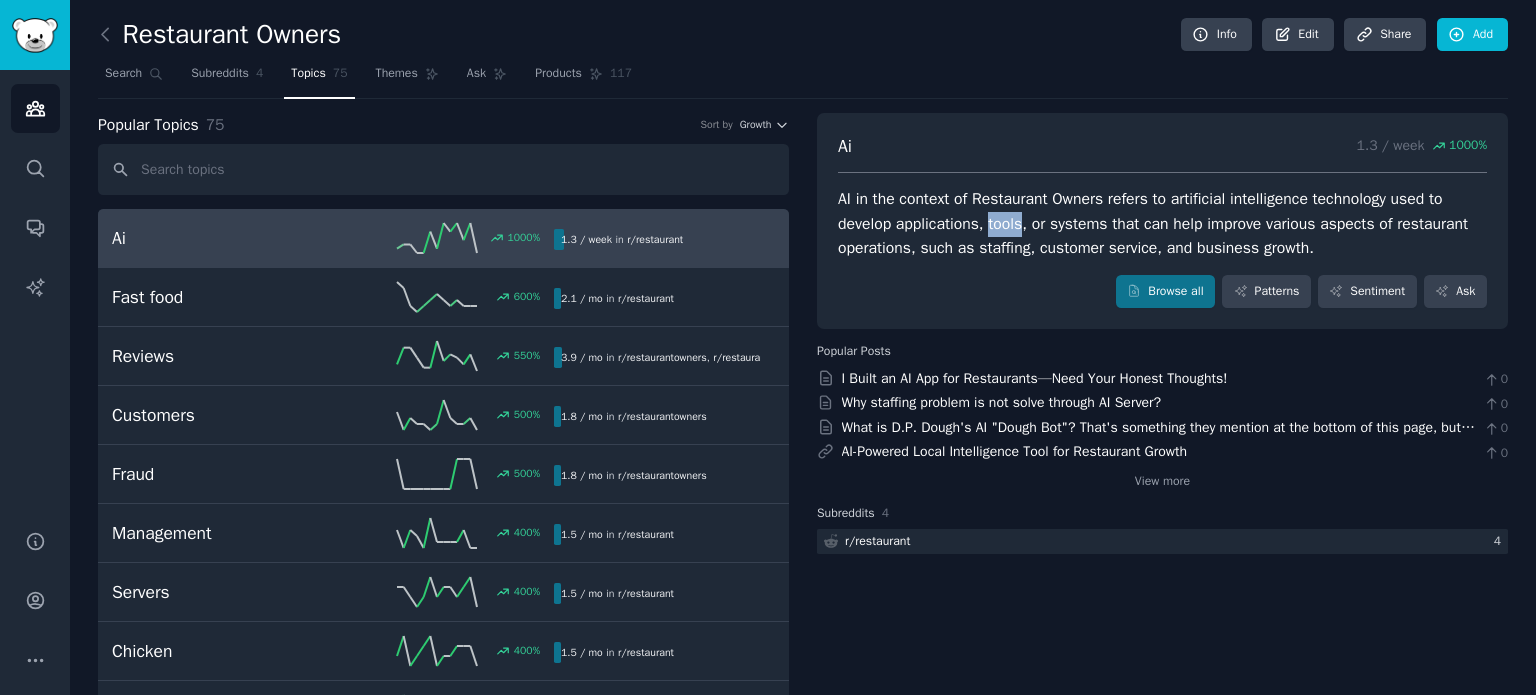 click on "AI in the context of Restaurant Owners refers to artificial intelligence technology used to develop applications, tools, or systems that can help improve various aspects of restaurant operations, such as staffing, customer service, and business growth." at bounding box center (1162, 224) 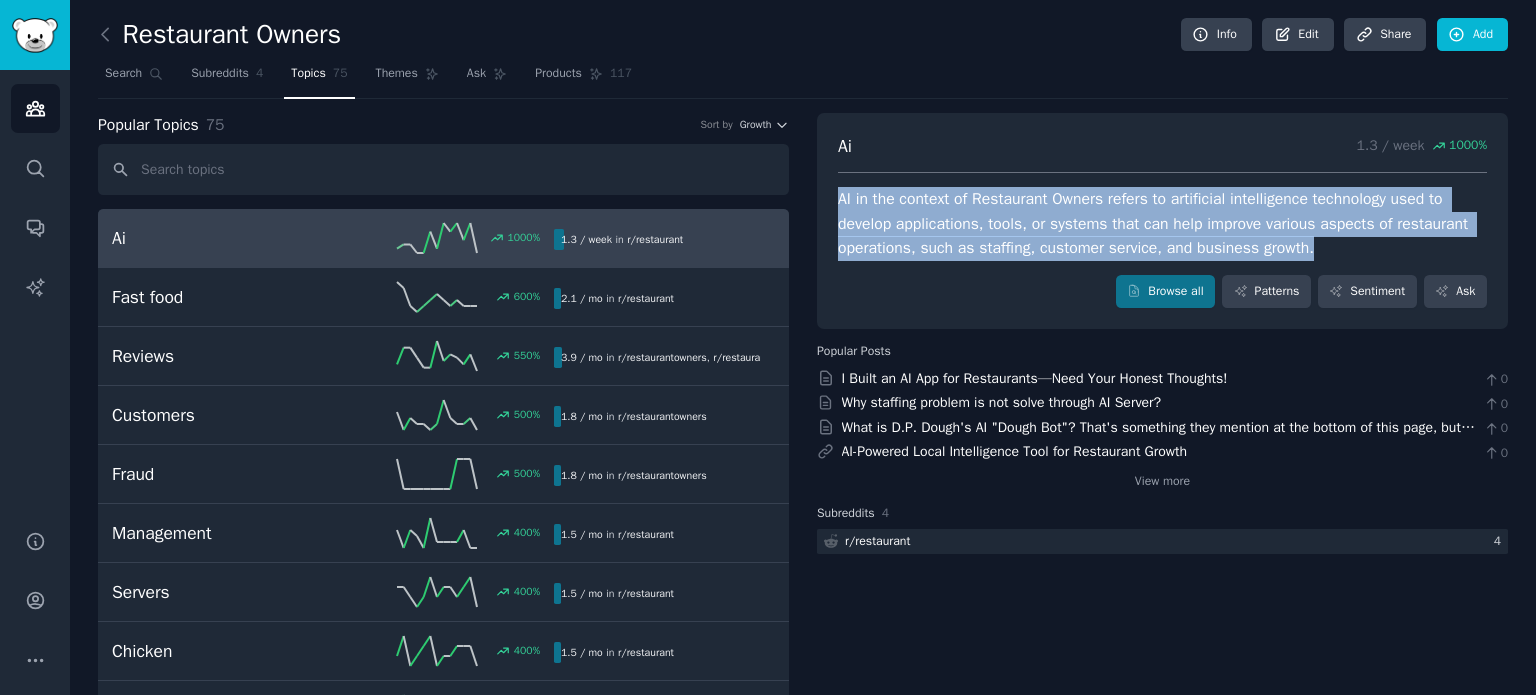 click on "AI in the context of Restaurant Owners refers to artificial intelligence technology used to develop applications, tools, or systems that can help improve various aspects of restaurant operations, such as staffing, customer service, and business growth." at bounding box center [1162, 224] 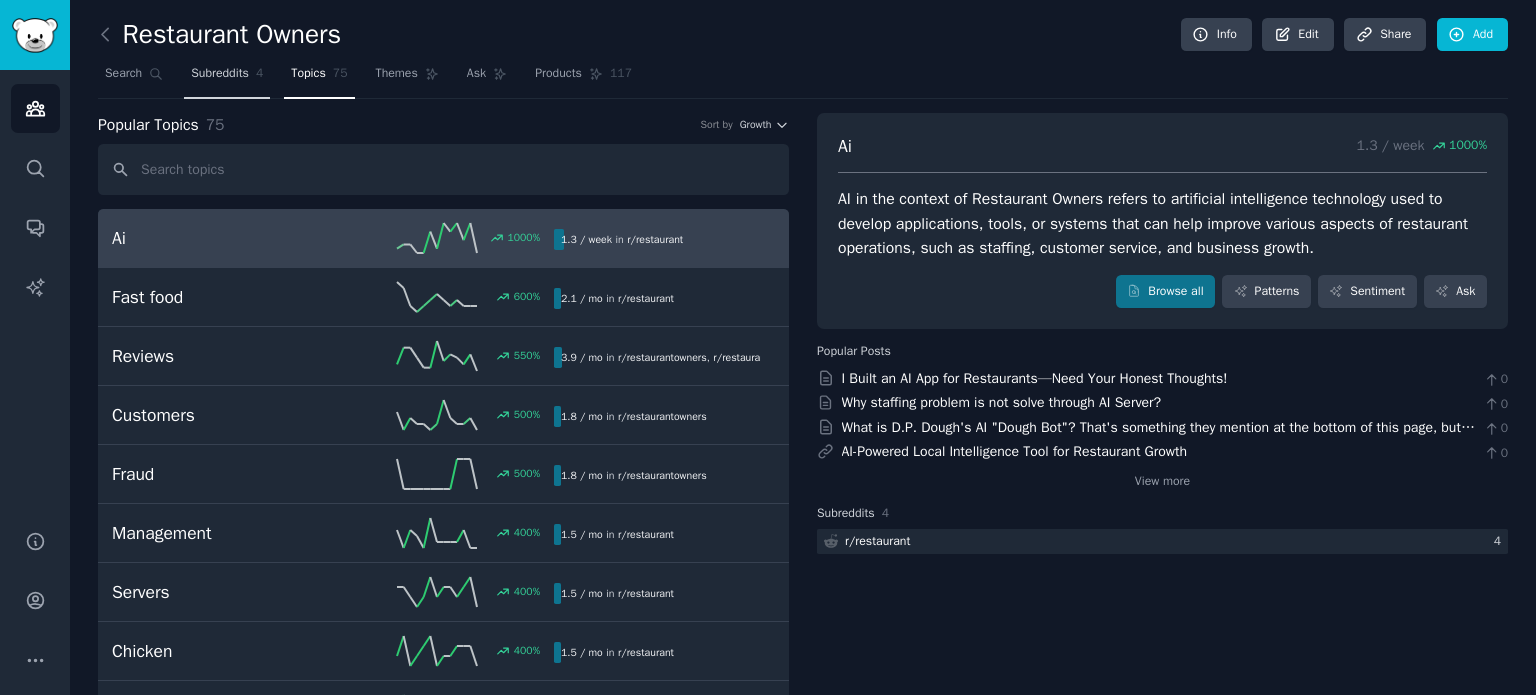 click on "Subreddits 4" at bounding box center [227, 78] 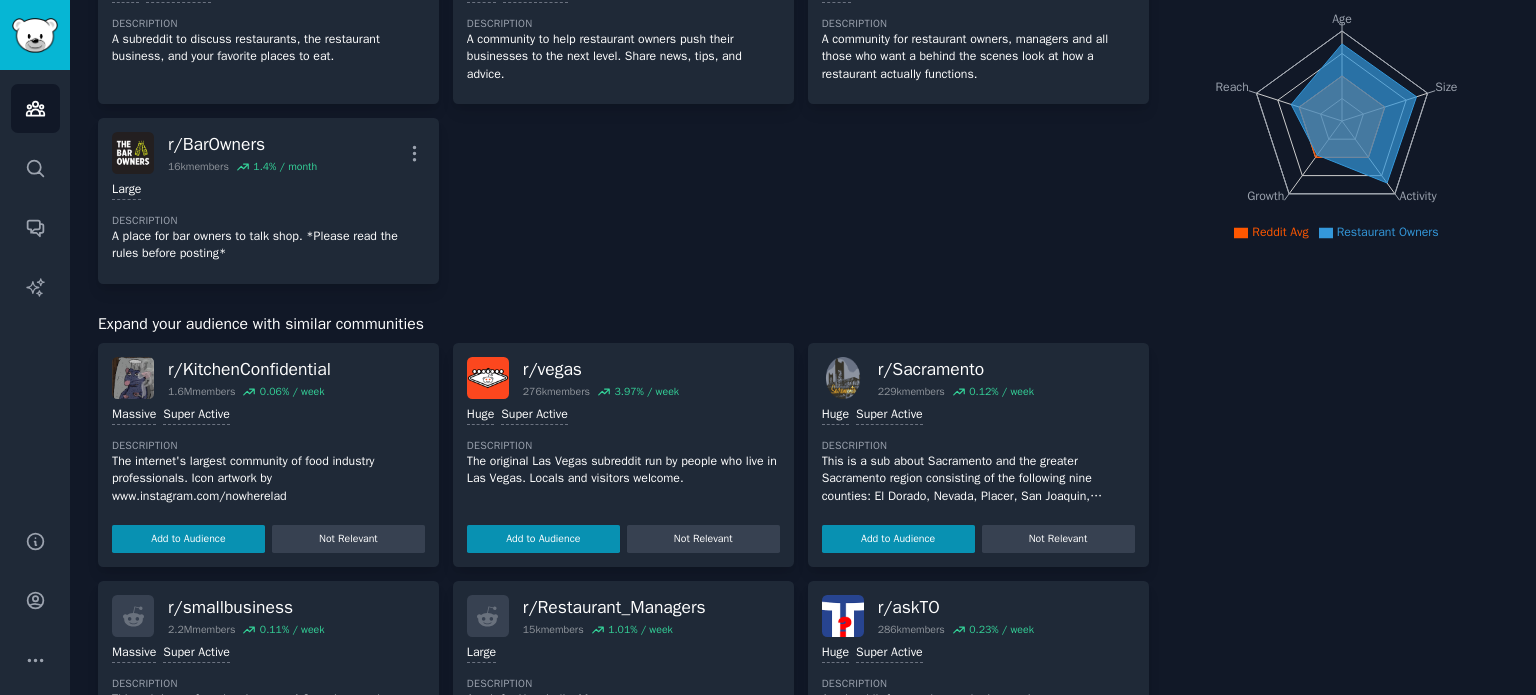 scroll, scrollTop: 0, scrollLeft: 0, axis: both 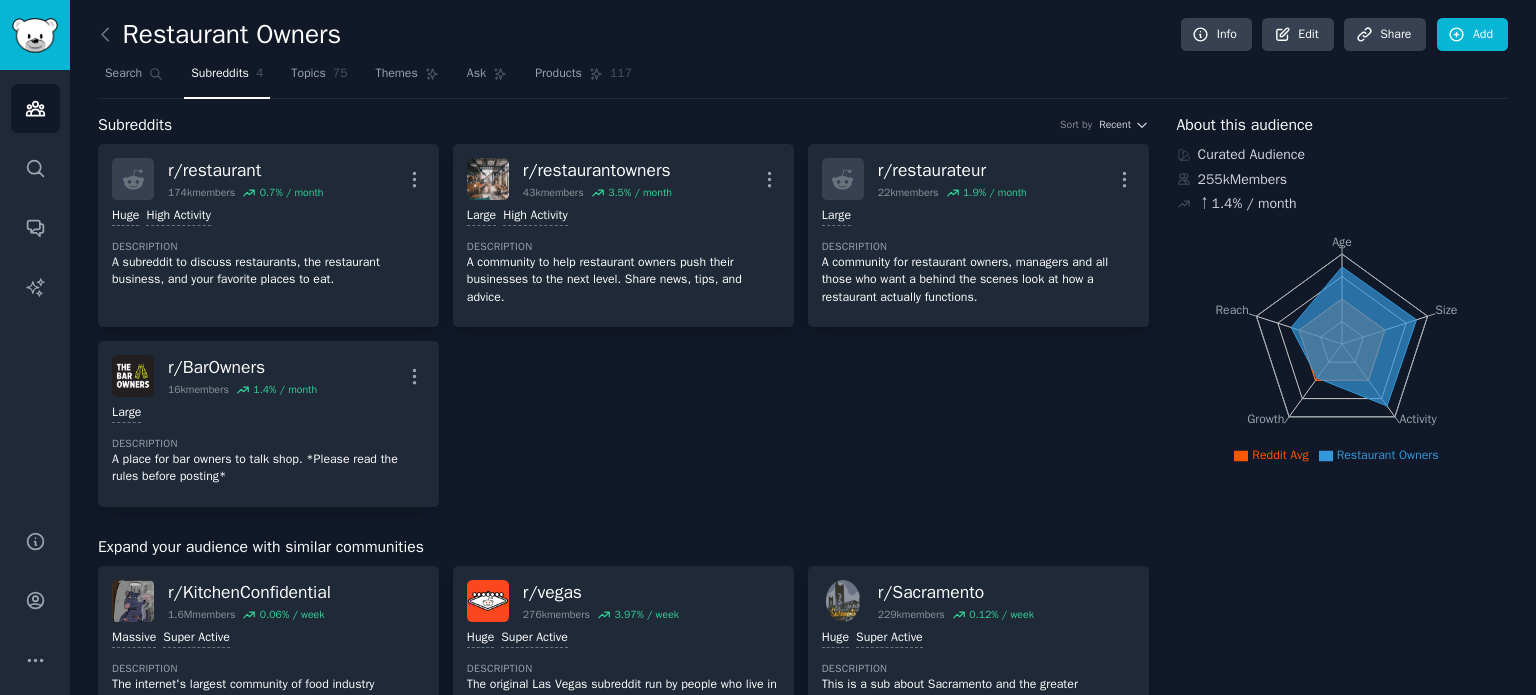 drag, startPoint x: 1347, startPoint y: 332, endPoint x: 1280, endPoint y: 328, distance: 67.11929 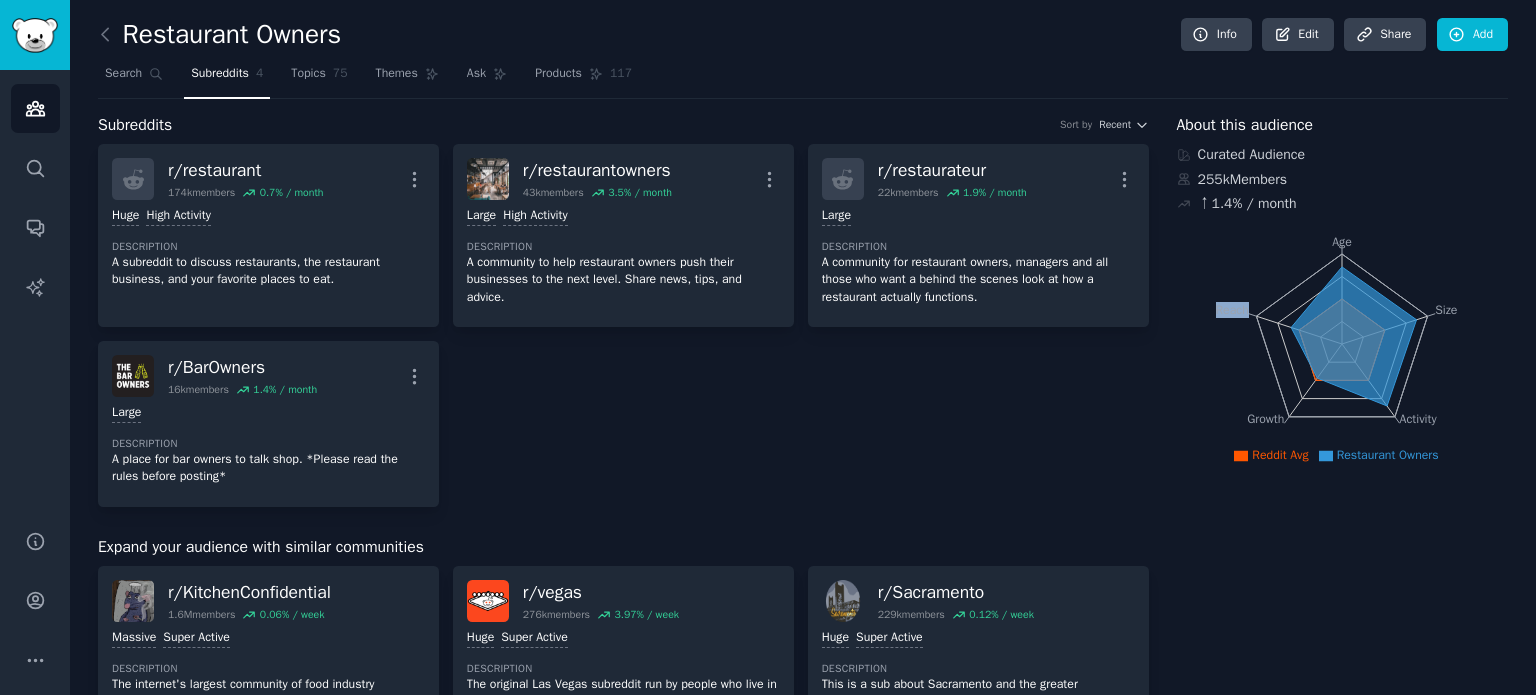 click on "Age Size Activity Growth Reach" 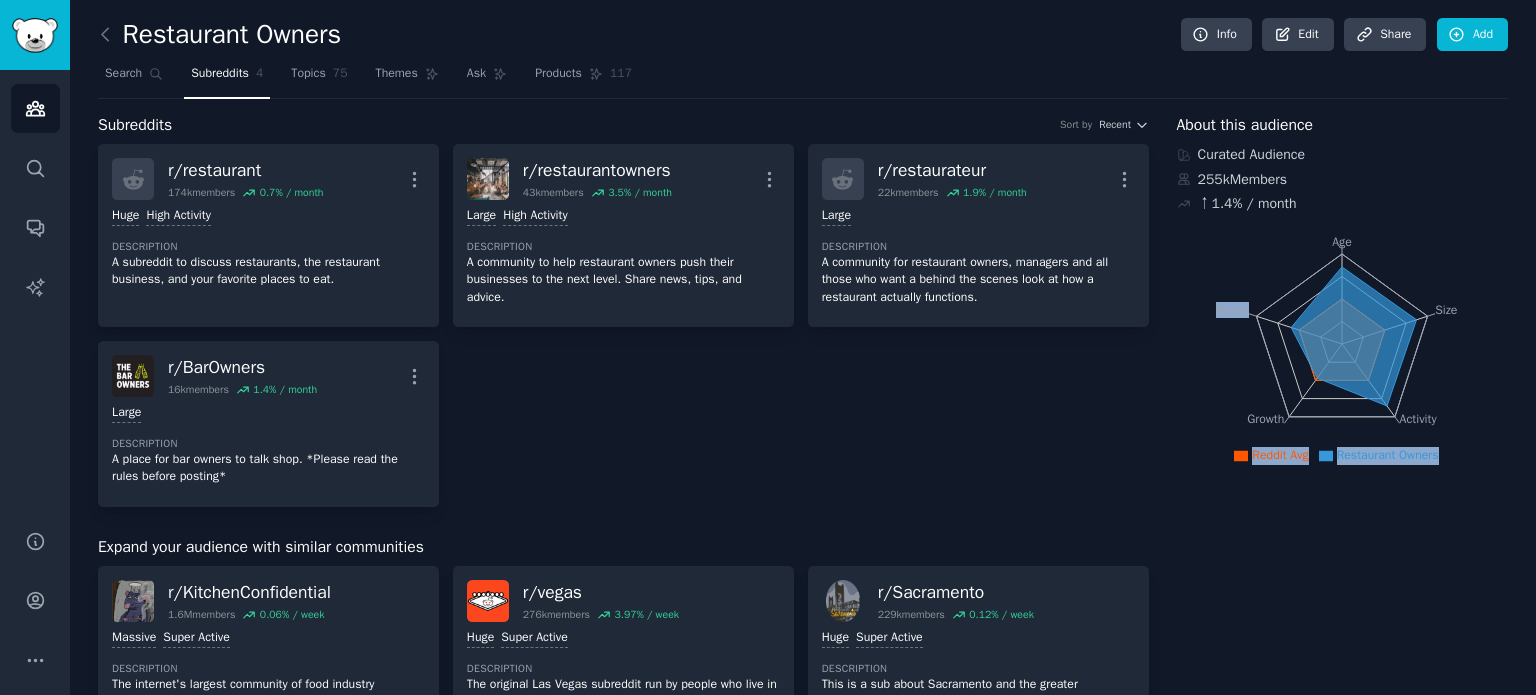 drag, startPoint x: 1232, startPoint y: 295, endPoint x: 1364, endPoint y: 379, distance: 156.46086 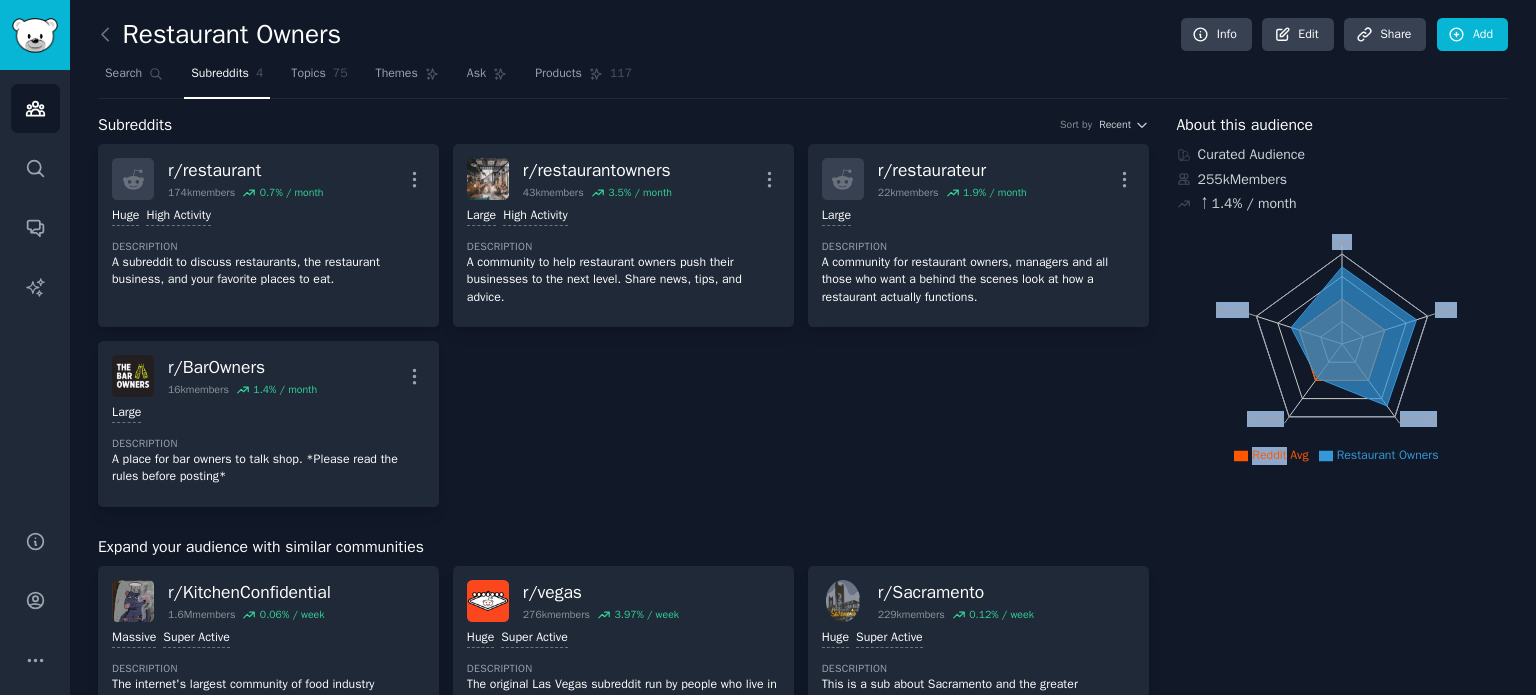 drag, startPoint x: 1364, startPoint y: 379, endPoint x: 1291, endPoint y: 272, distance: 129.52992 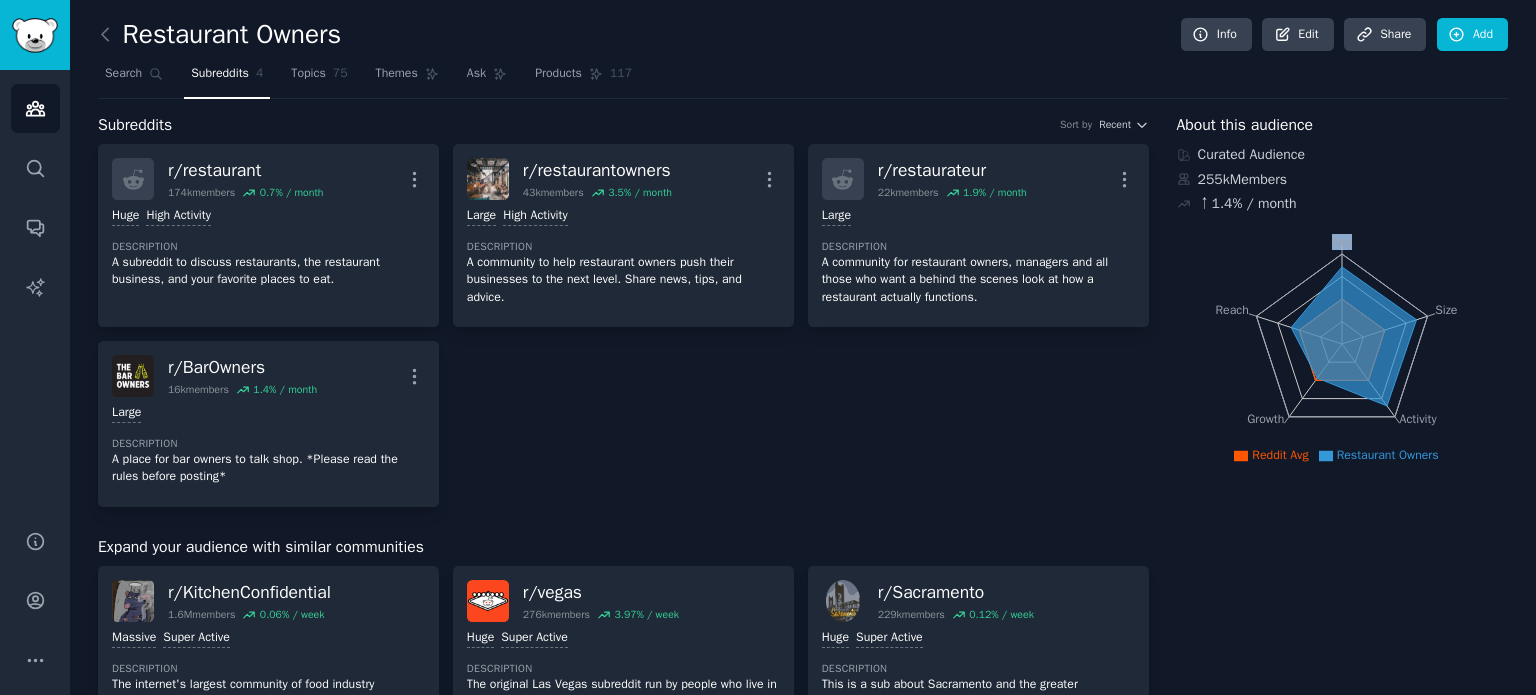 click on "Age Size Activity Growth Reach" 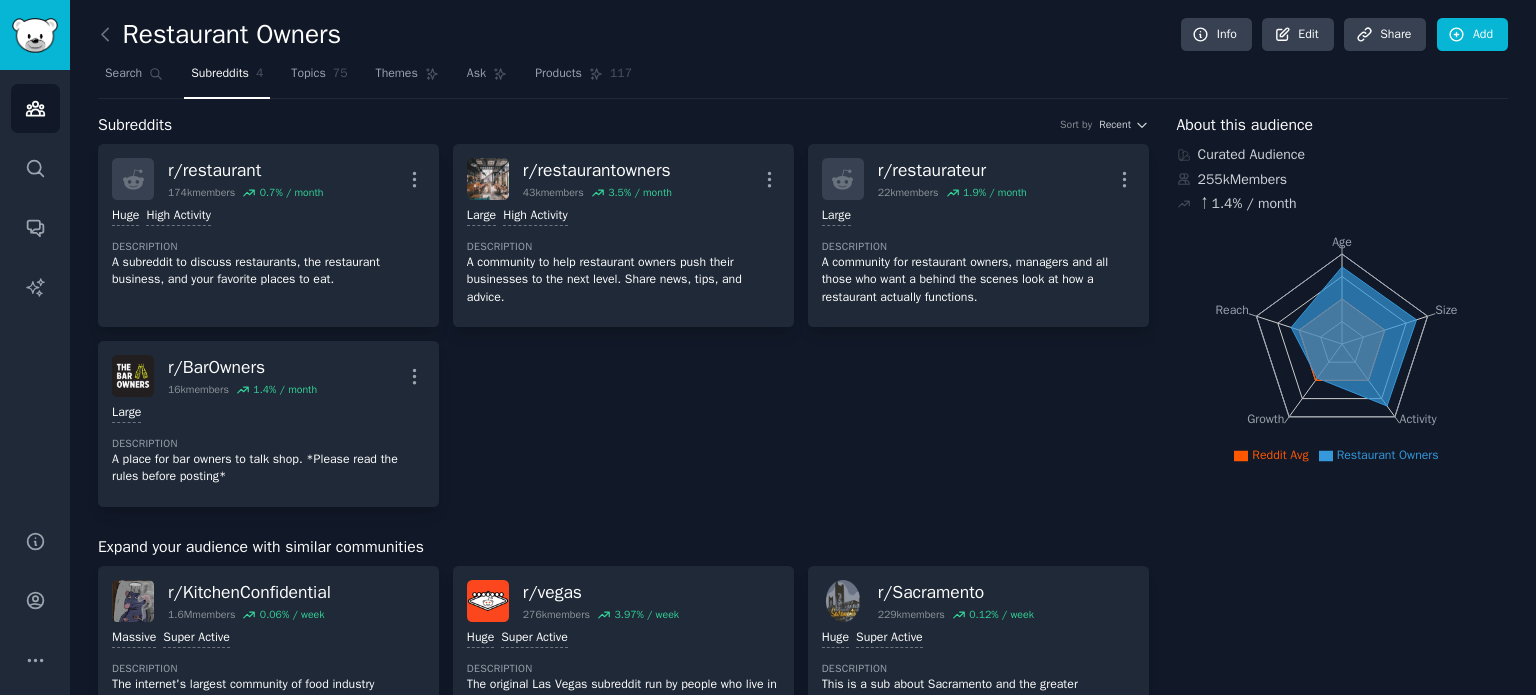 click on "About this audience" at bounding box center (1245, 125) 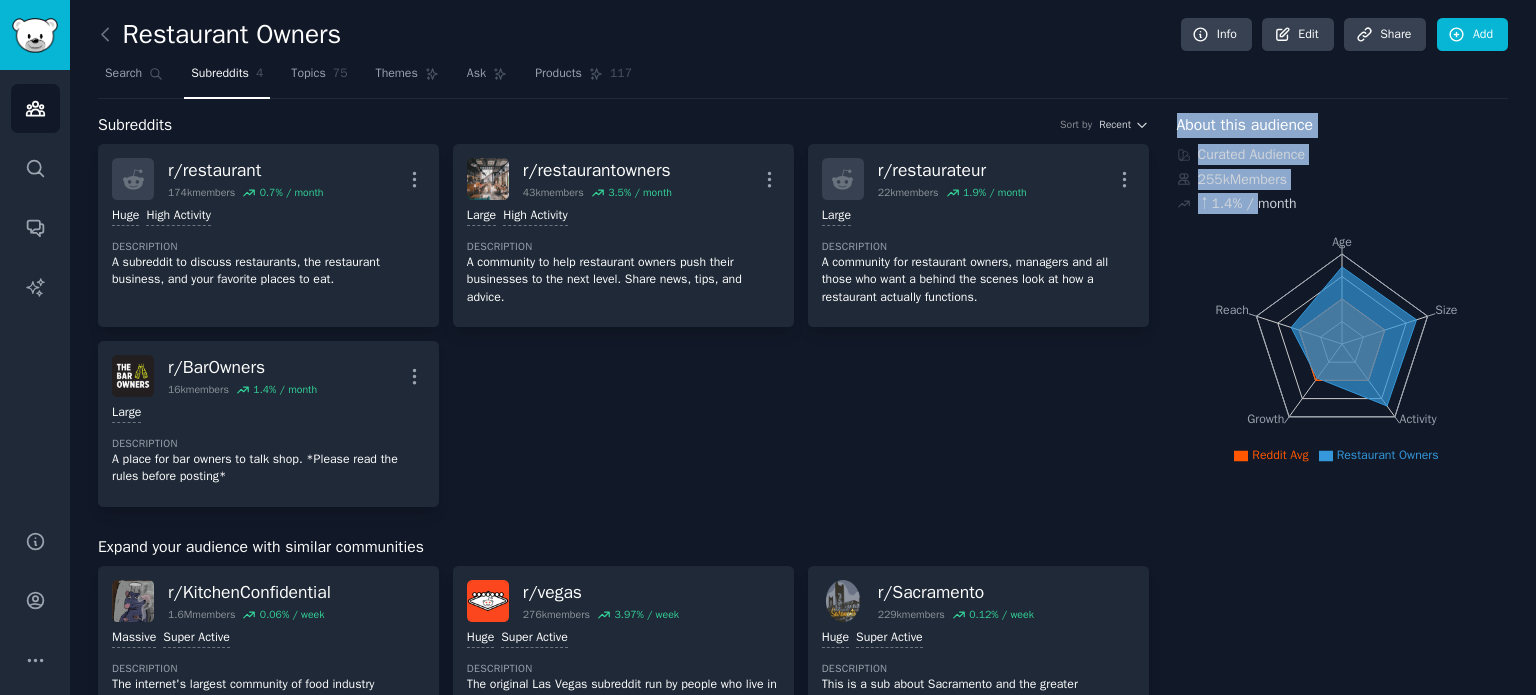 drag, startPoint x: 1187, startPoint y: 132, endPoint x: 1240, endPoint y: 203, distance: 88.60023 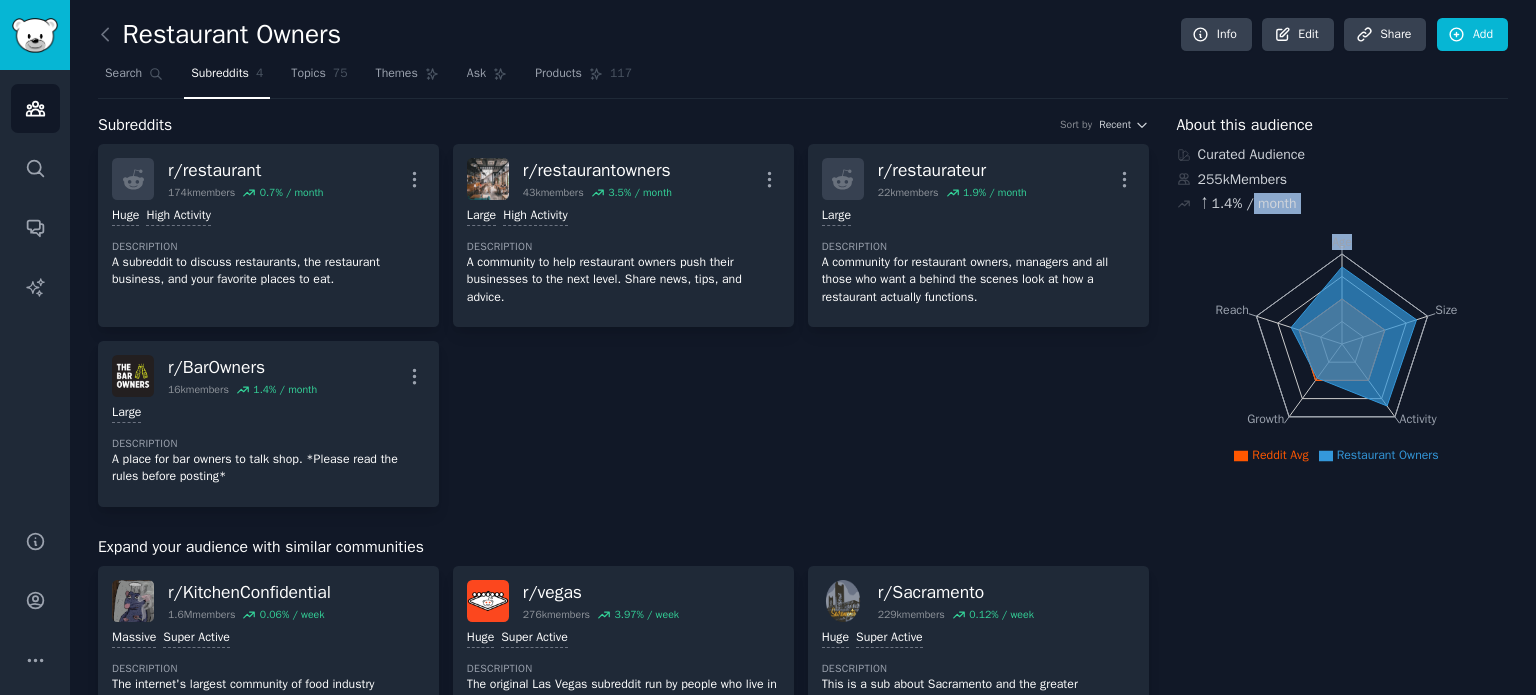 drag, startPoint x: 1240, startPoint y: 203, endPoint x: 1328, endPoint y: 293, distance: 125.872955 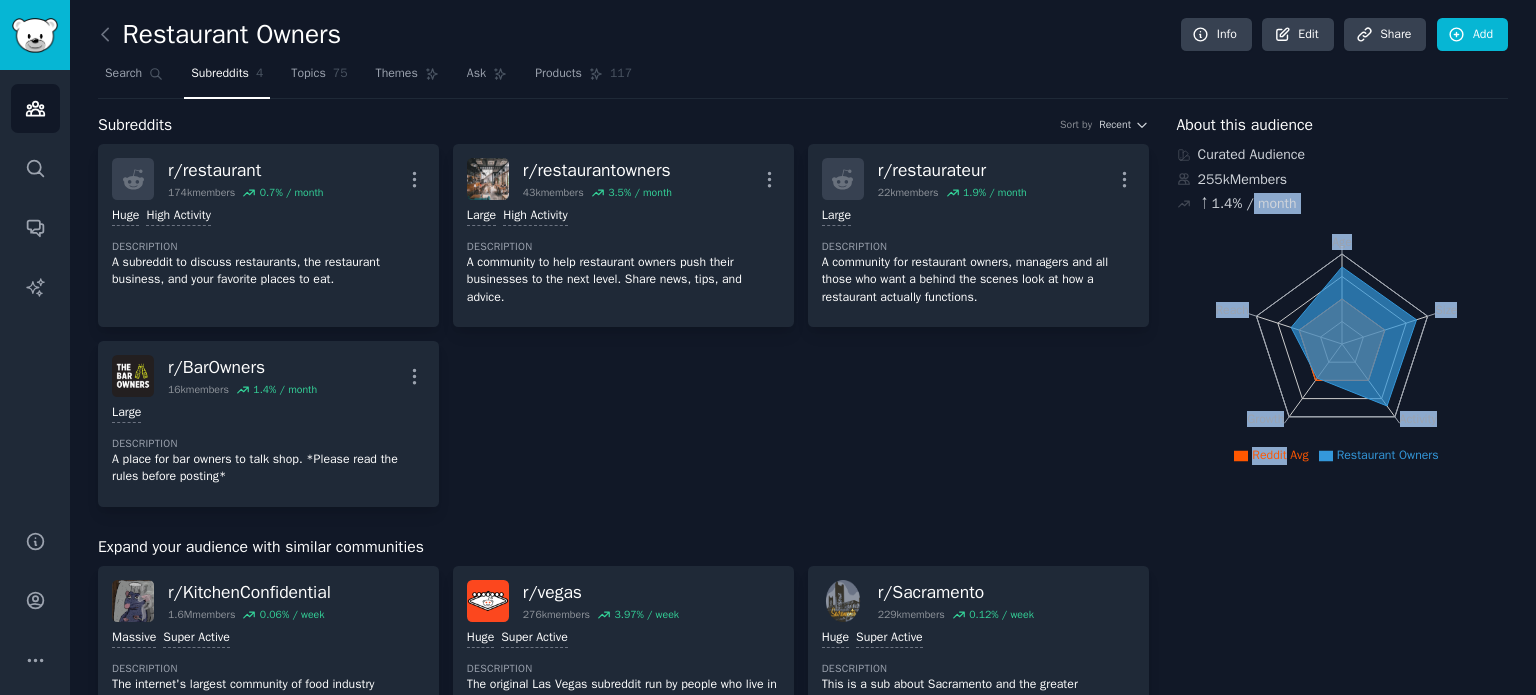 click 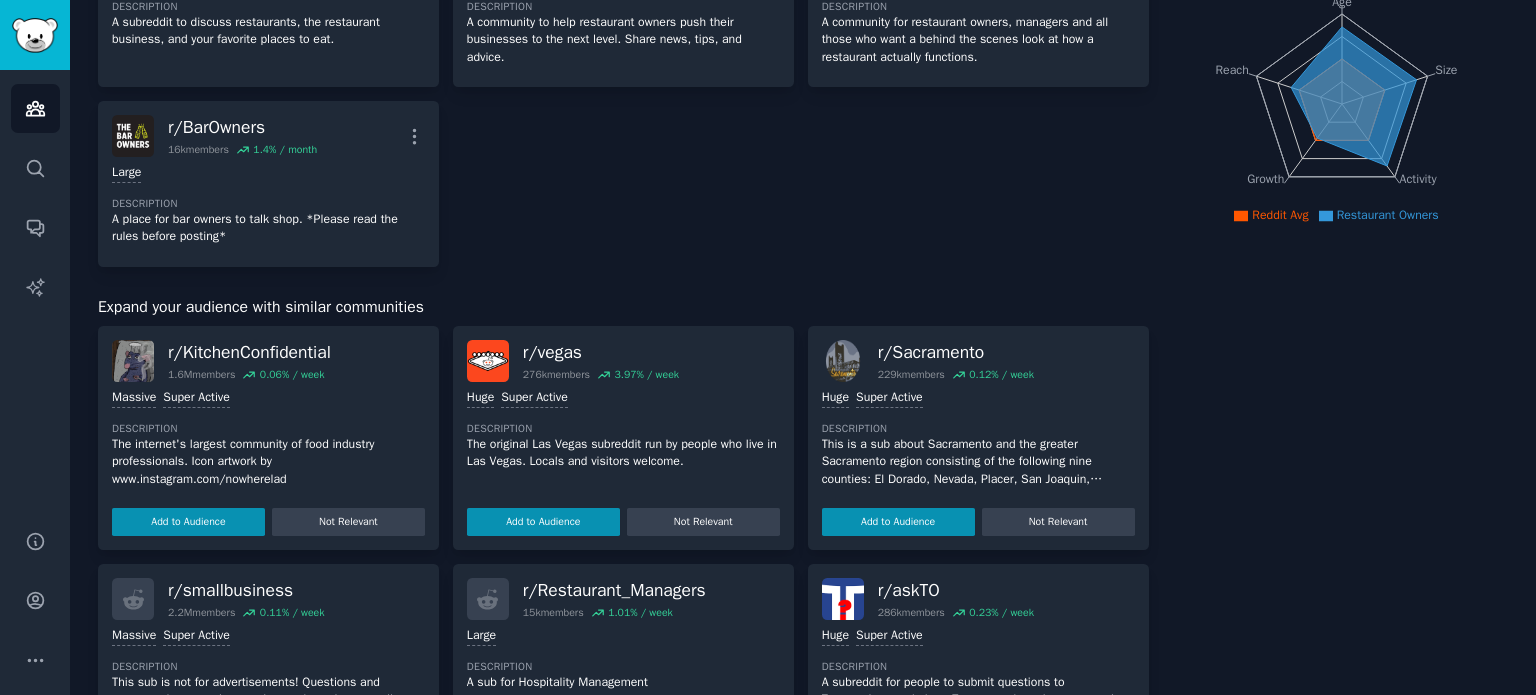 scroll, scrollTop: 252, scrollLeft: 0, axis: vertical 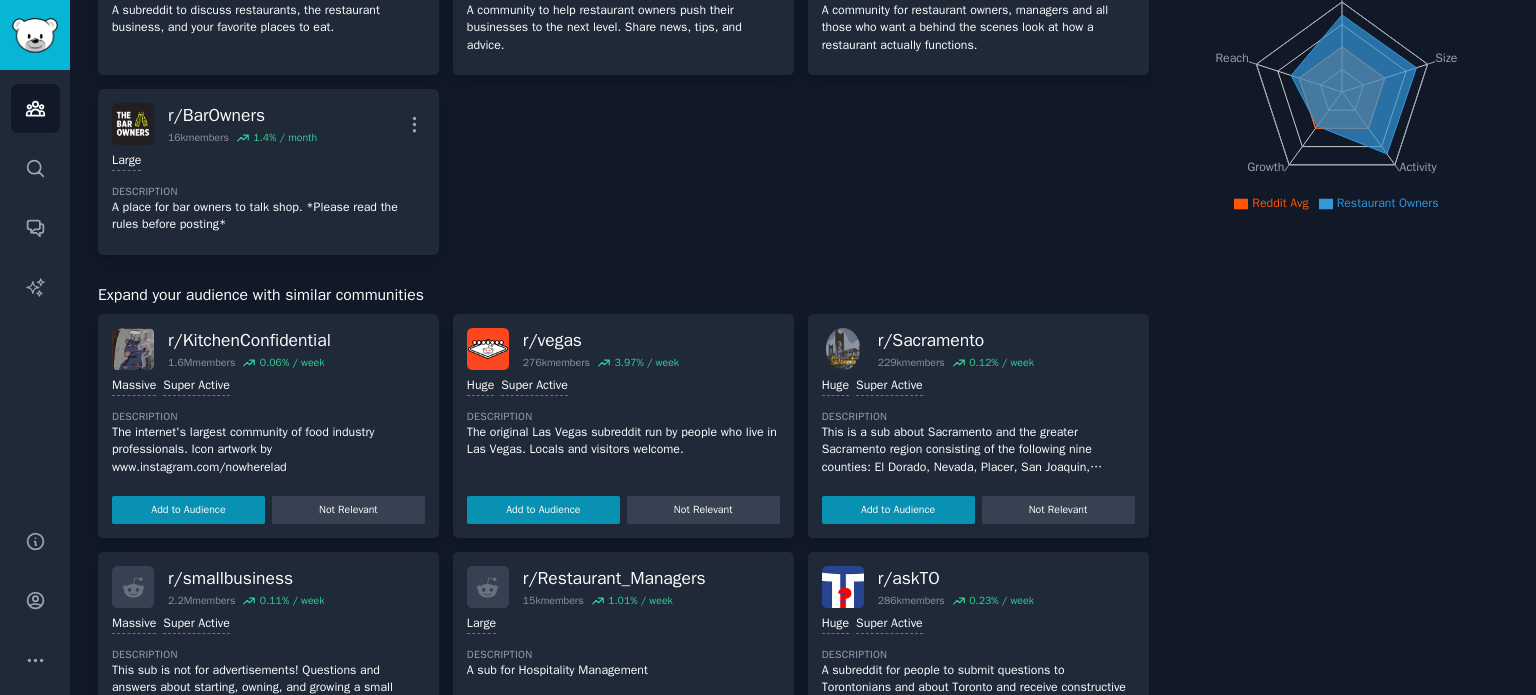 click on "r/ restaurant 174k  members 0.7 % / month More Huge High Activity Description A subreddit to discuss restaurants, the restaurant business, and your favorite places to eat. r/ restaurantowners 43k  members 3.5 % / month More 10,000 - 100,000 members Large High Activity Description A community to help restaurant owners push their businesses to the next level. Share news, tips, and advice. r/ restaurateur 22k  members 1.9 % / month More Large Description A community for restaurant owners, managers and all those who want a behind the scenes look at how a restaurant actually functions.  r/ BarOwners 16k  members 1.4 % / month More 10,000 - 100,000 members Large Description A place for bar owners to talk shop.
*Please read the rules before posting*" at bounding box center [623, 73] 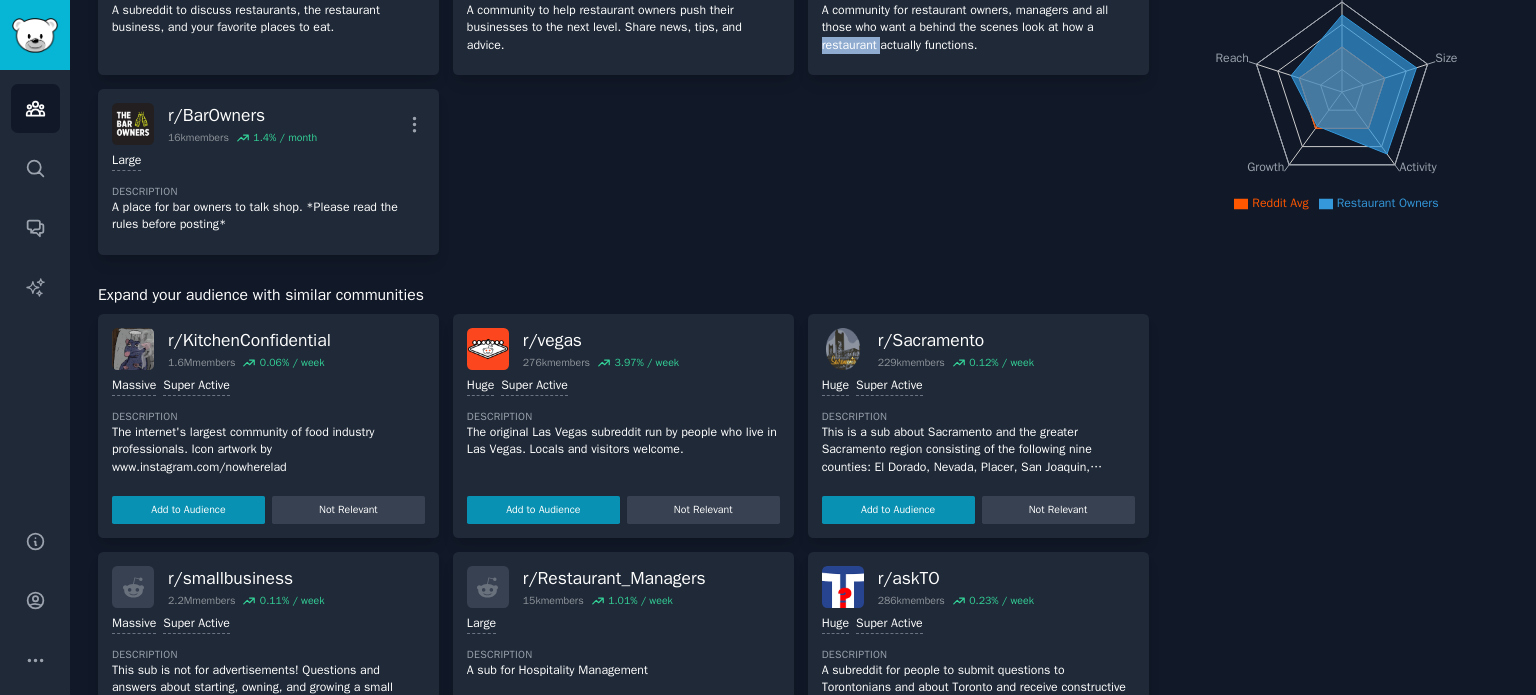 click on "r/ restaurant 174k  members 0.7 % / month More Huge High Activity Description A subreddit to discuss restaurants, the restaurant business, and your favorite places to eat. r/ restaurantowners 43k  members 3.5 % / month More 10,000 - 100,000 members Large High Activity Description A community to help restaurant owners push their businesses to the next level. Share news, tips, and advice. r/ restaurateur 22k  members 1.9 % / month More Large Description A community for restaurant owners, managers and all those who want a behind the scenes look at how a restaurant actually functions.  r/ BarOwners 16k  members 1.4 % / month More 10,000 - 100,000 members Large Description A place for bar owners to talk shop.
*Please read the rules before posting*" at bounding box center (623, 73) 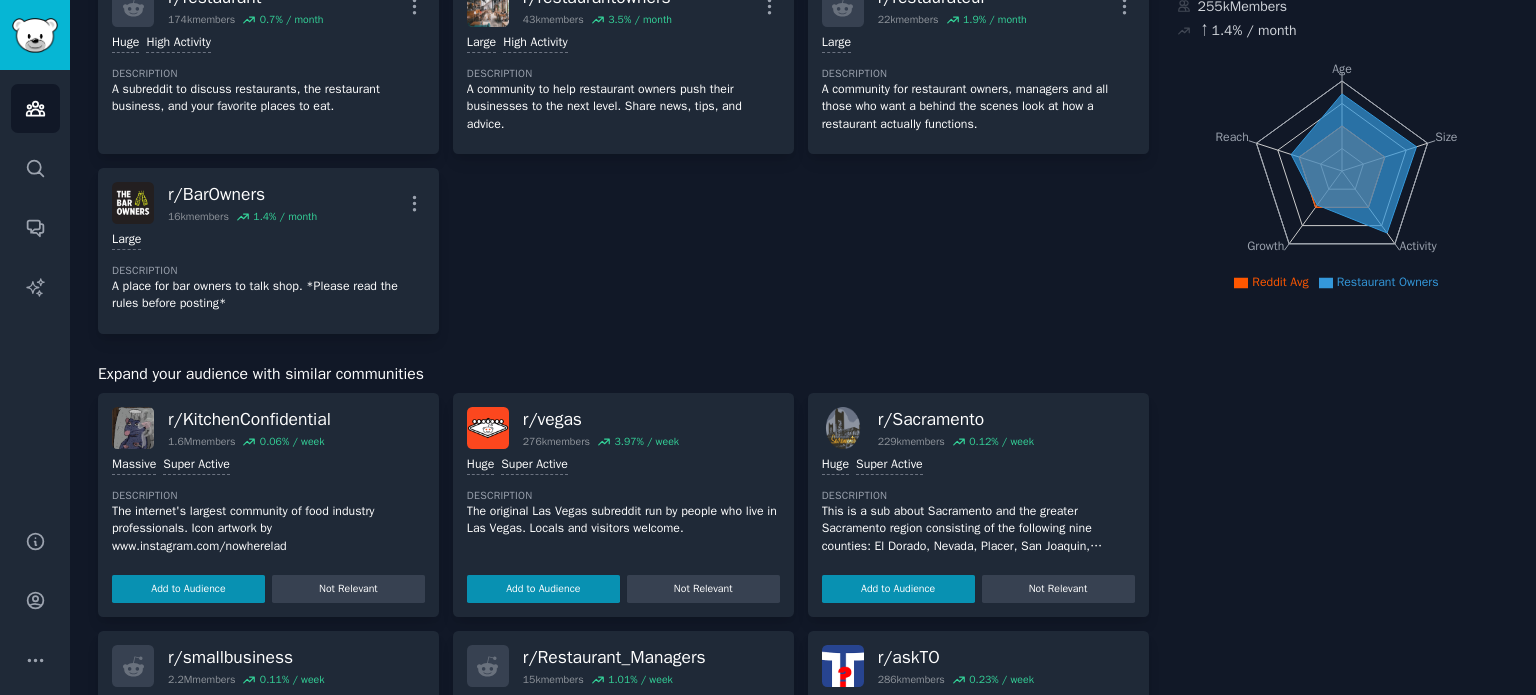 scroll, scrollTop: 0, scrollLeft: 0, axis: both 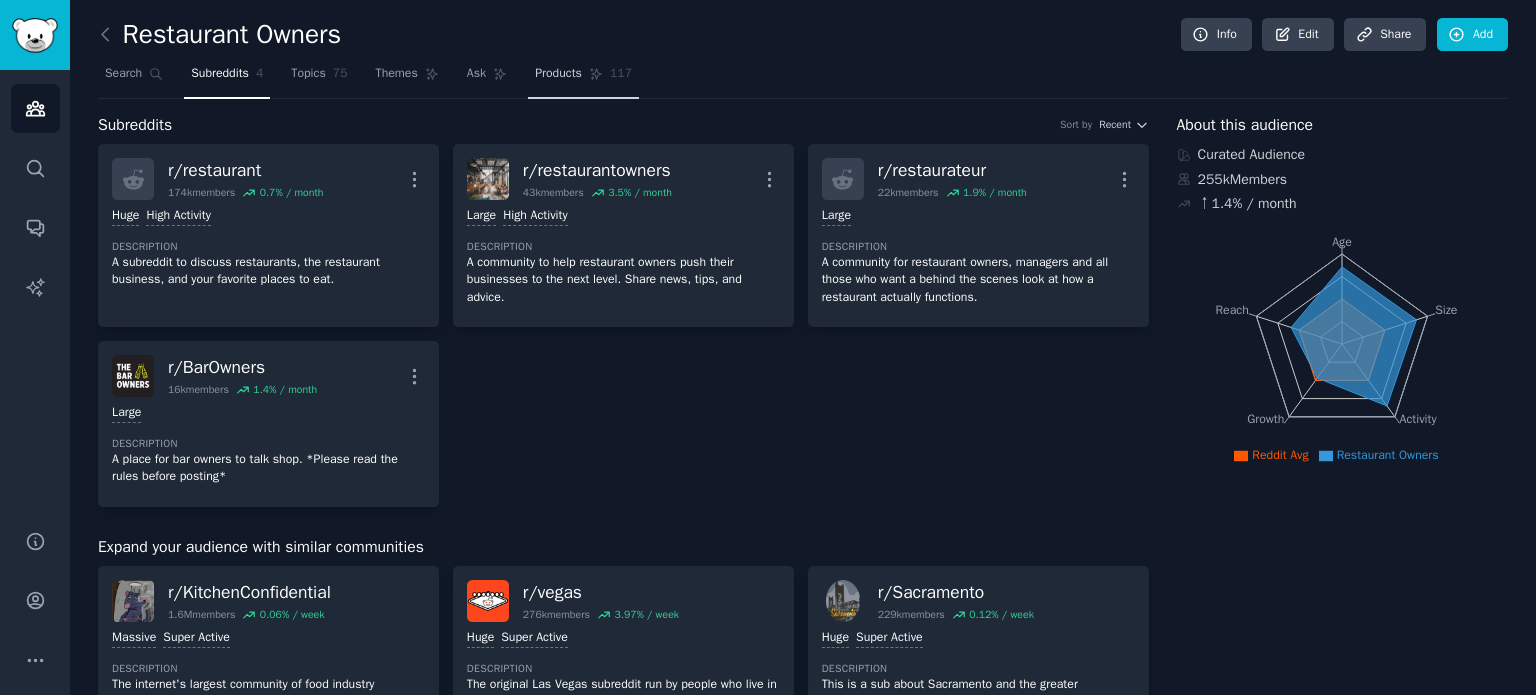 click on "Products" at bounding box center (558, 74) 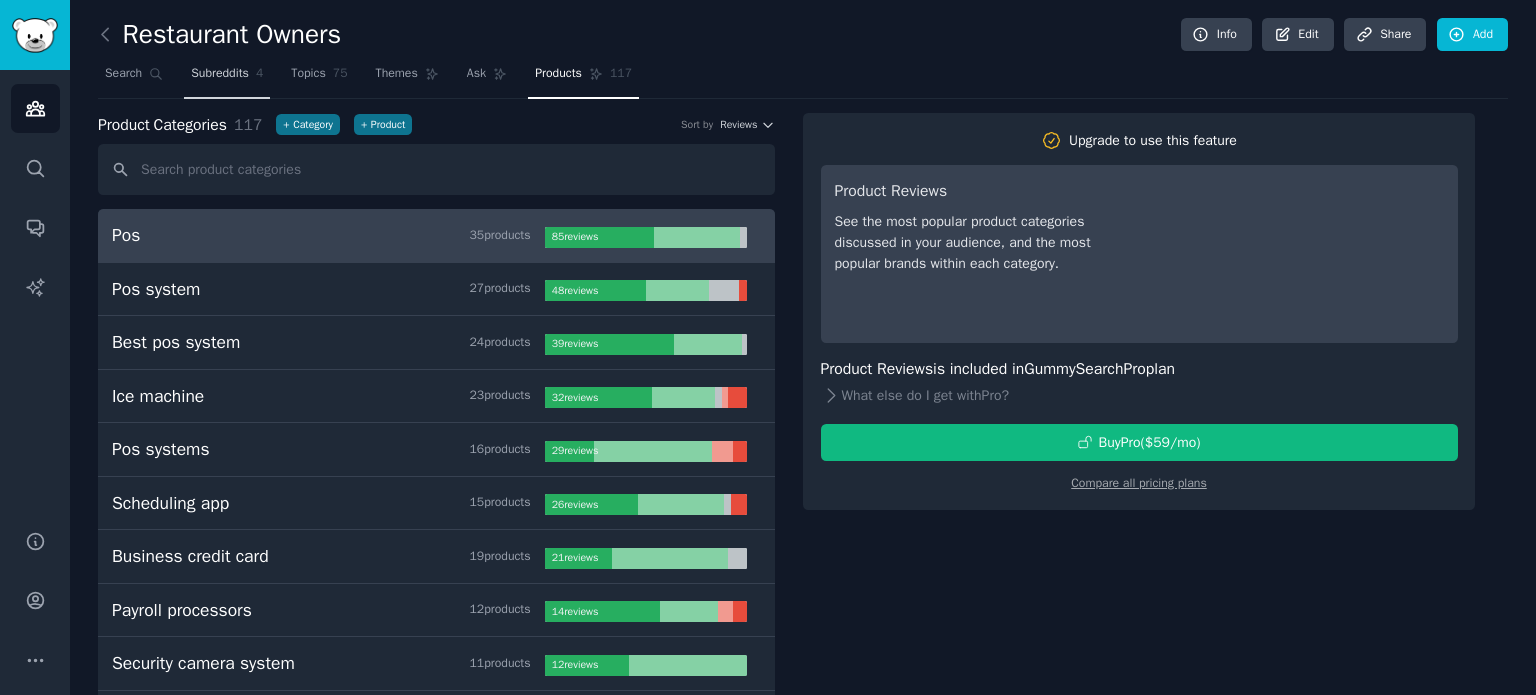 click on "Subreddits" at bounding box center (220, 74) 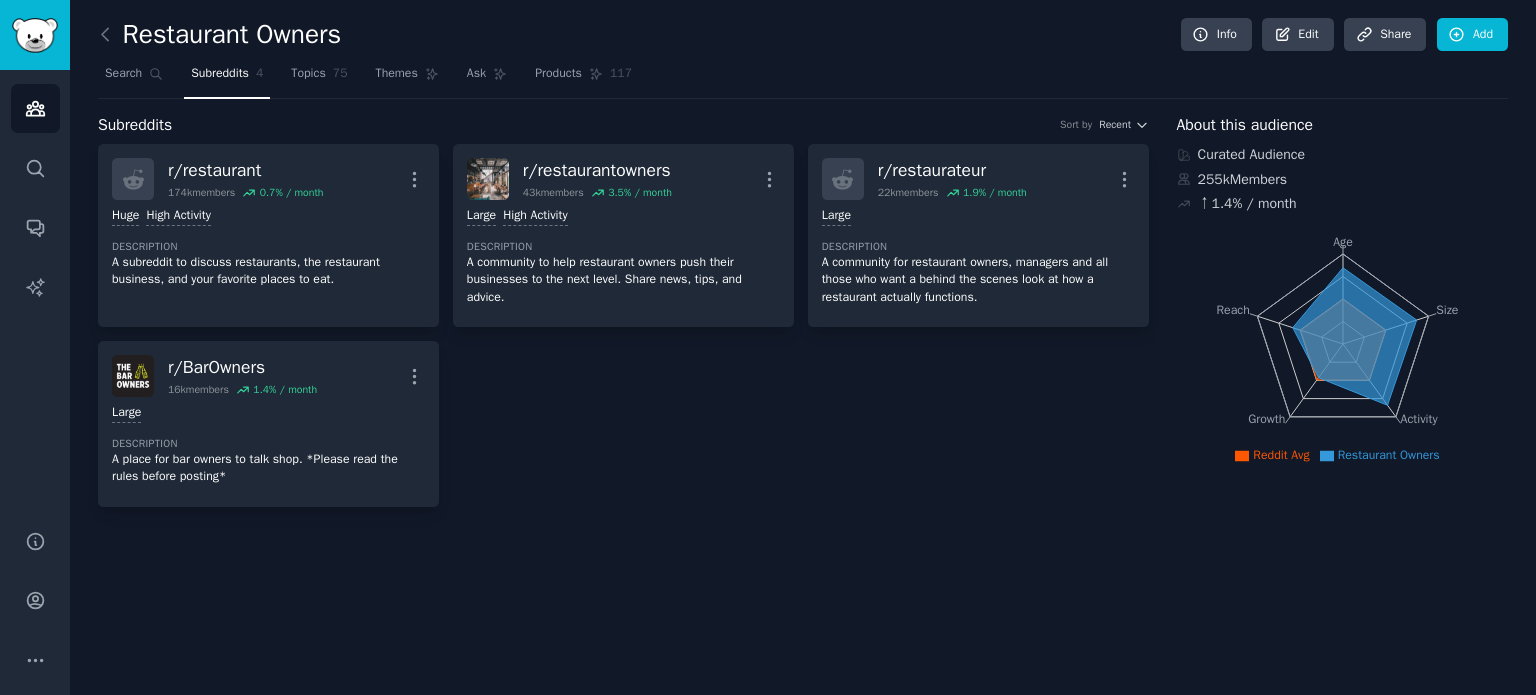 click on "Search Subreddits 4 Topics 75 Themes Ask Products 117" at bounding box center [803, 78] 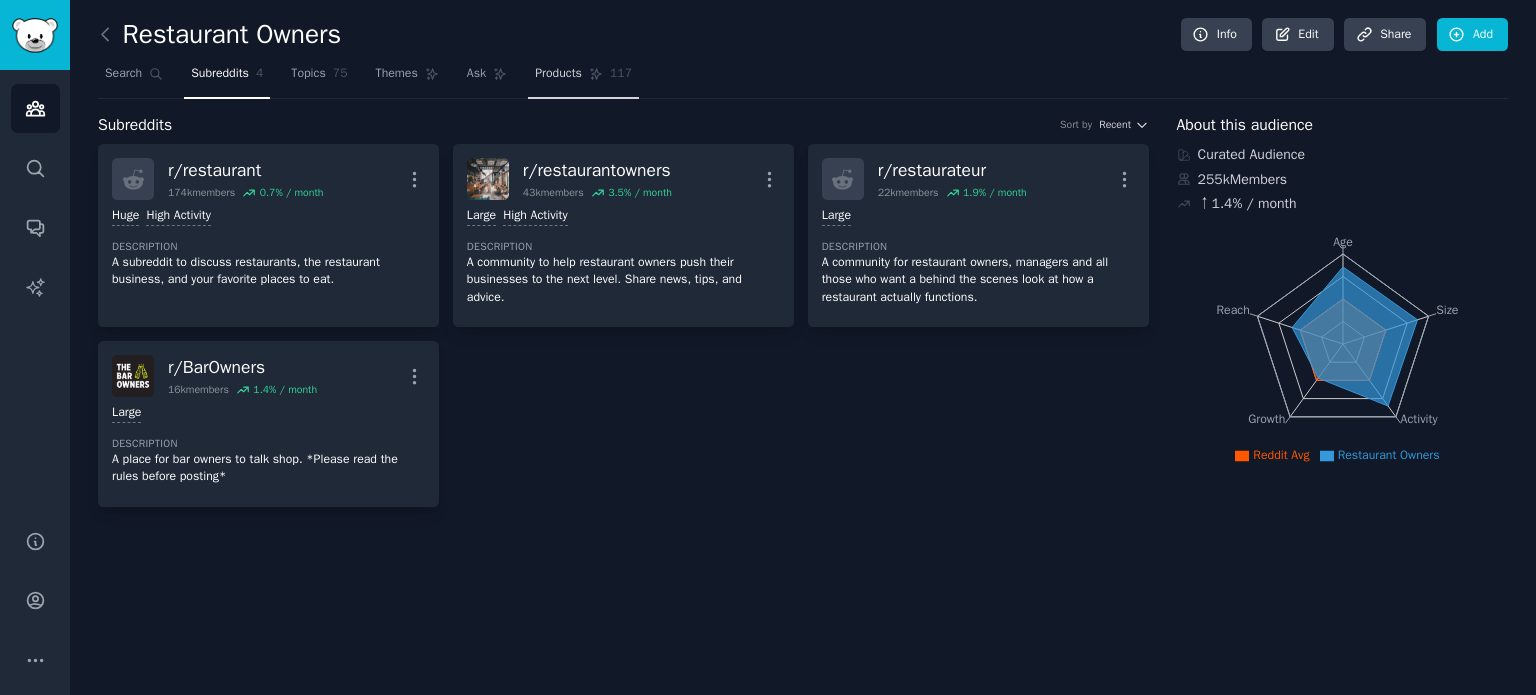 click on "Products" at bounding box center (558, 74) 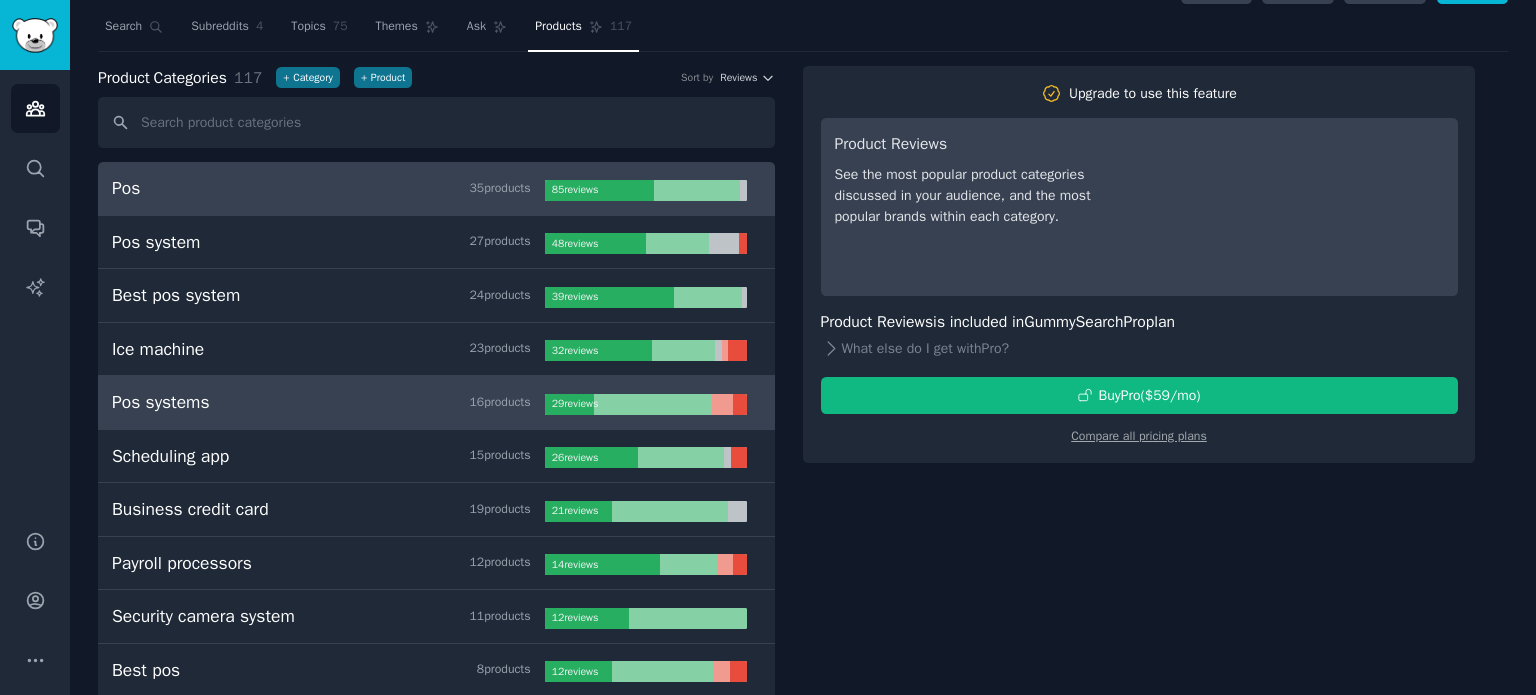 scroll, scrollTop: 0, scrollLeft: 0, axis: both 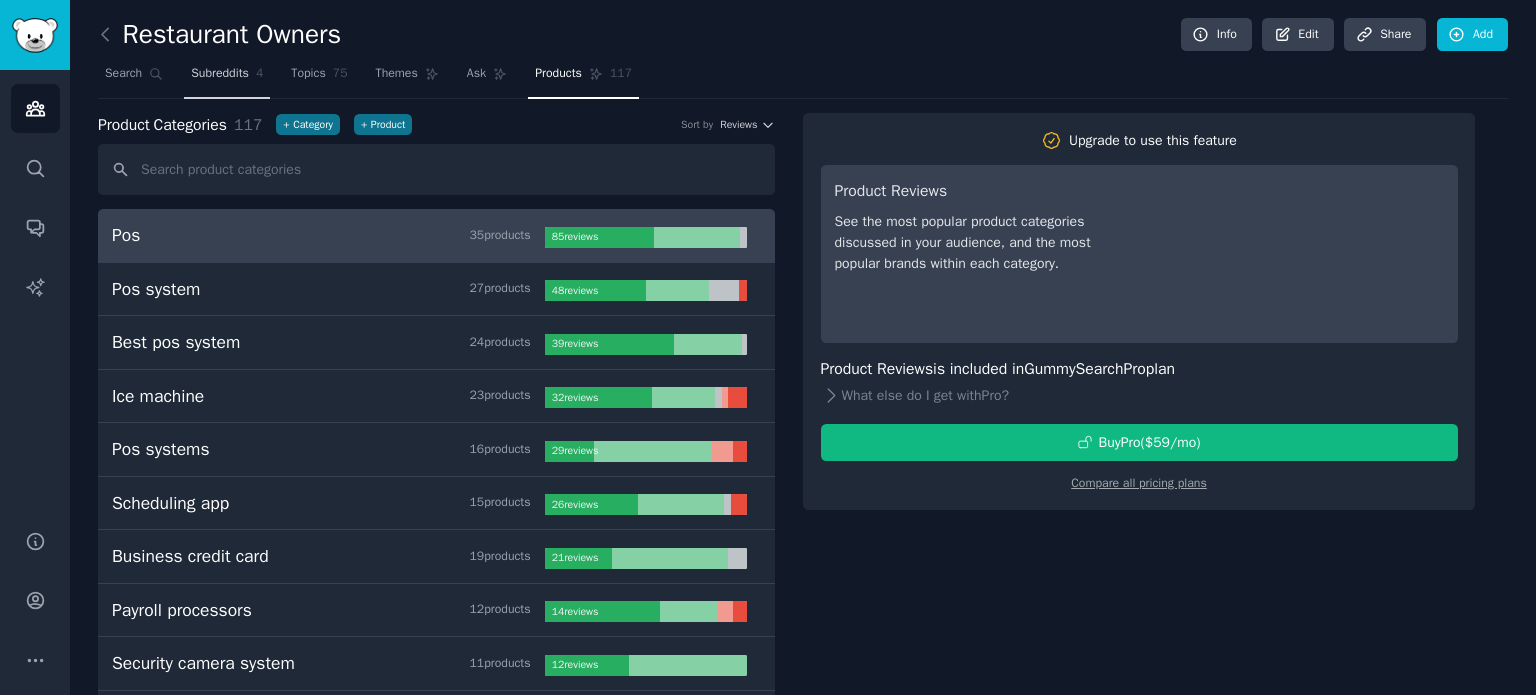 click on "Subreddits" at bounding box center (220, 74) 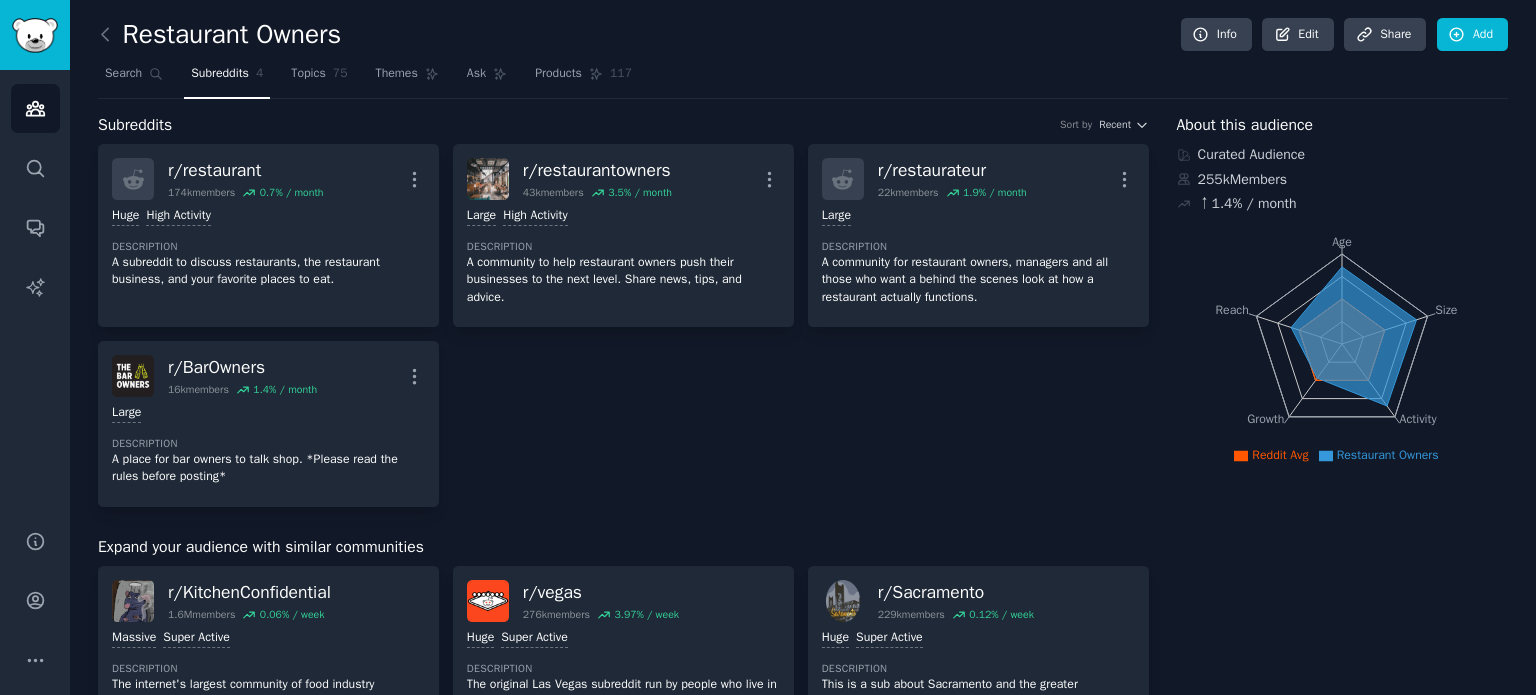 click on "Restaurant Owners Info Edit Share Add" at bounding box center [803, 38] 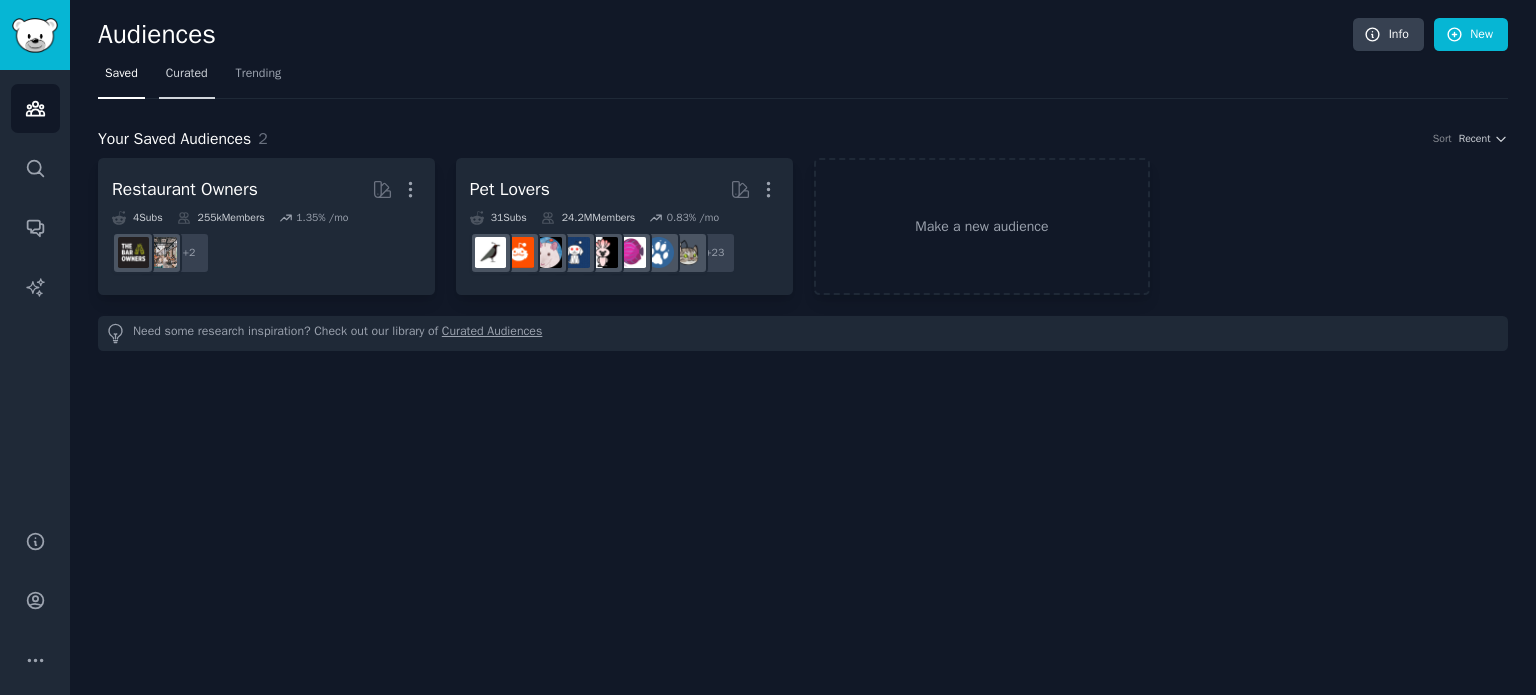 click on "Curated" at bounding box center (187, 74) 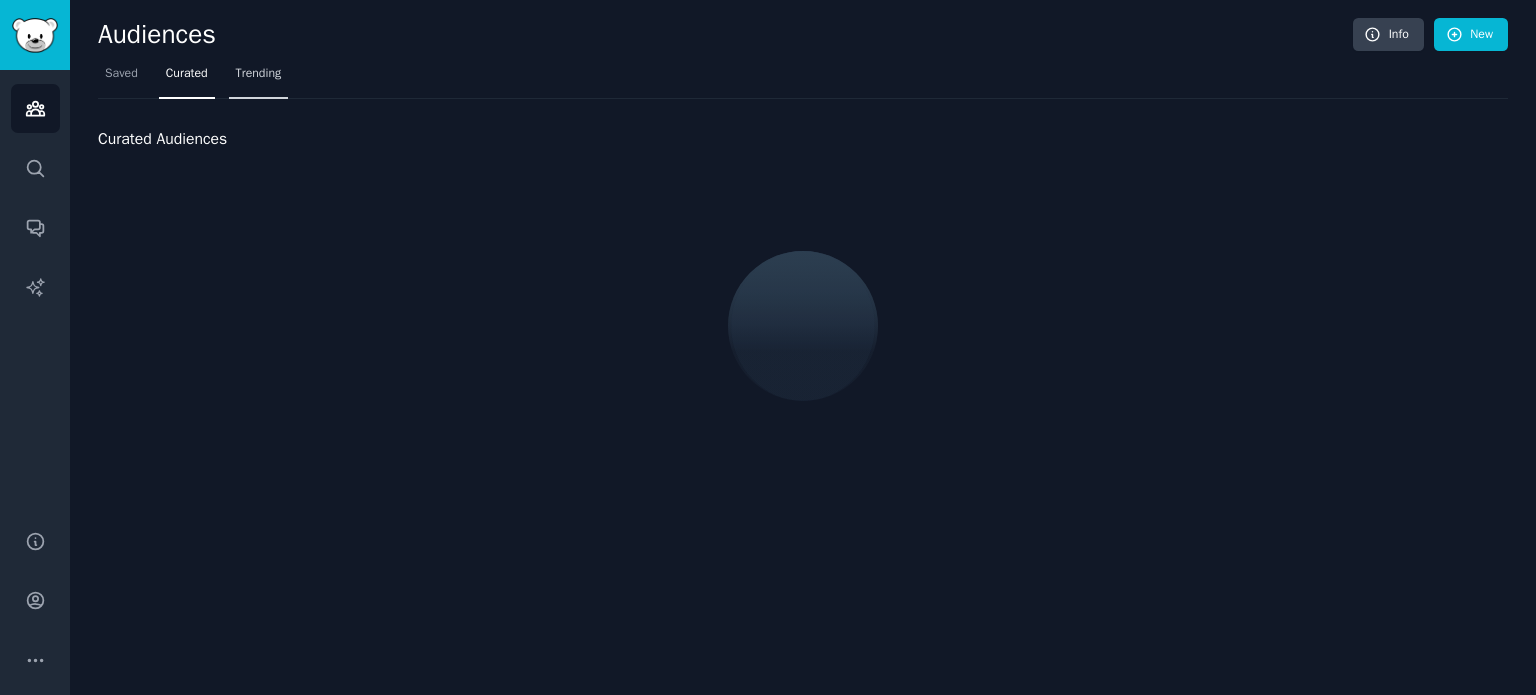 click on "Trending" at bounding box center [259, 74] 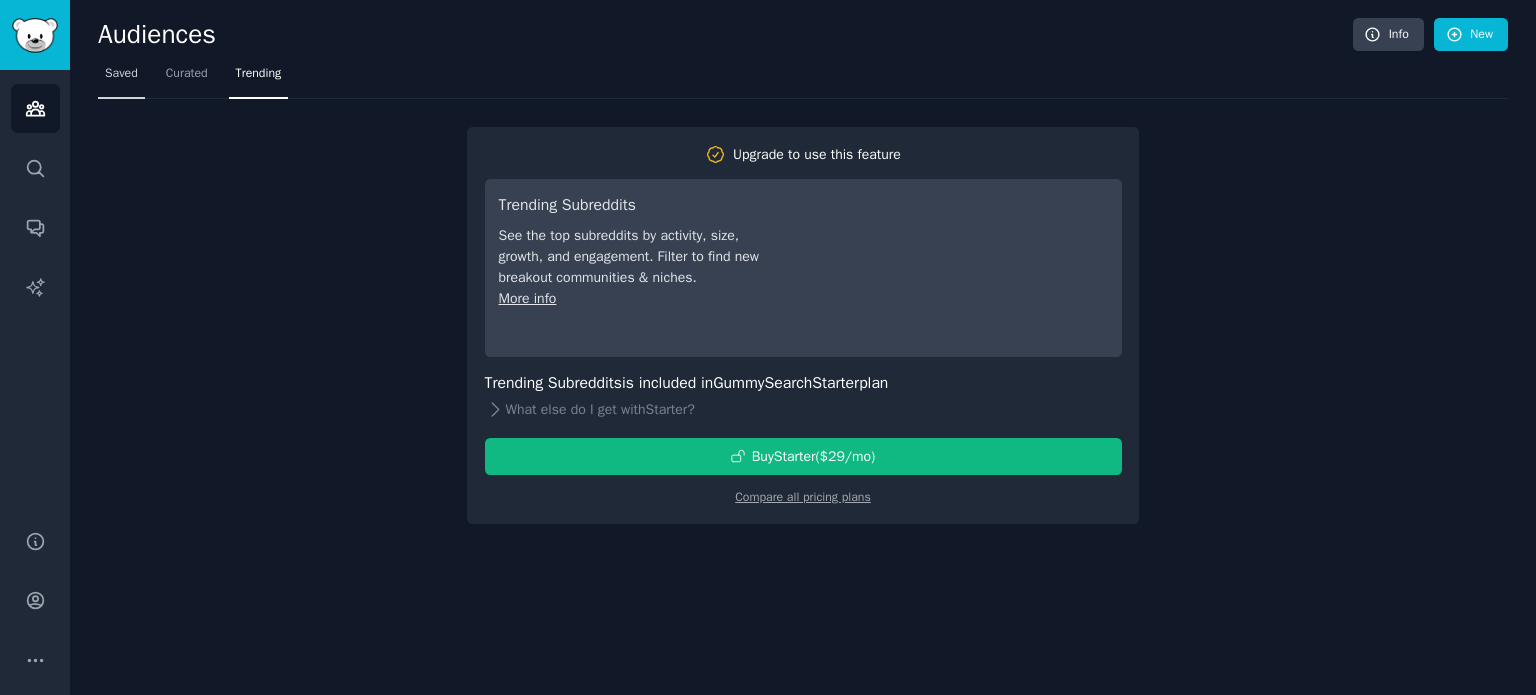 click on "Saved" at bounding box center [121, 74] 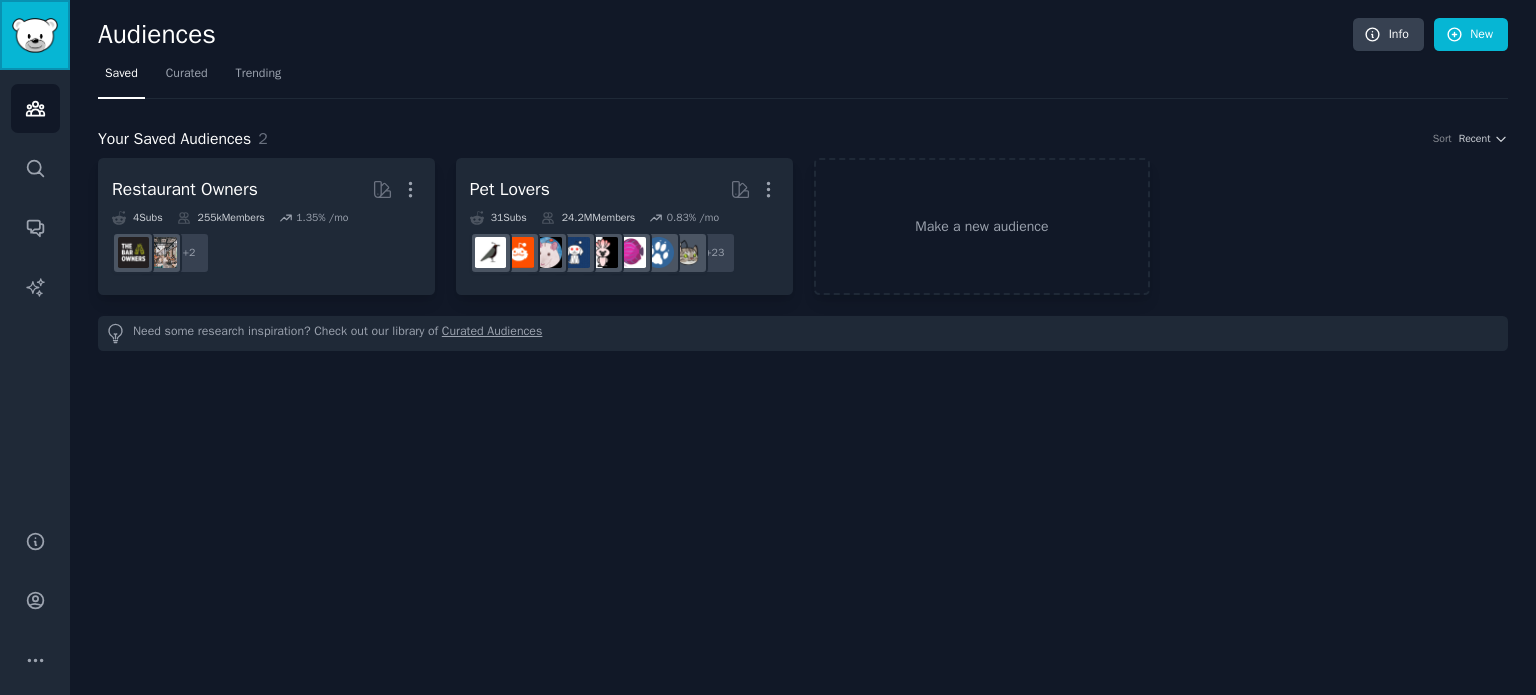 click at bounding box center [35, 35] 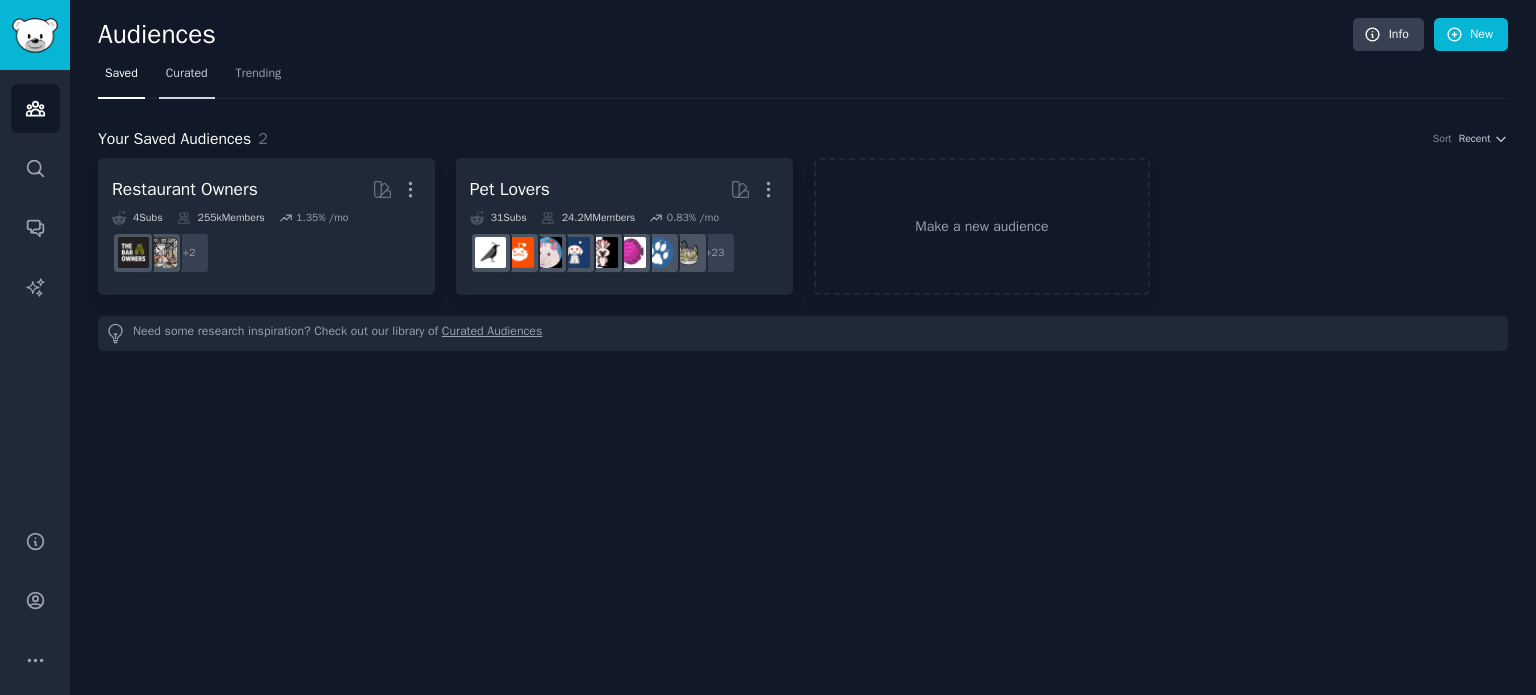 click on "Curated" at bounding box center [187, 78] 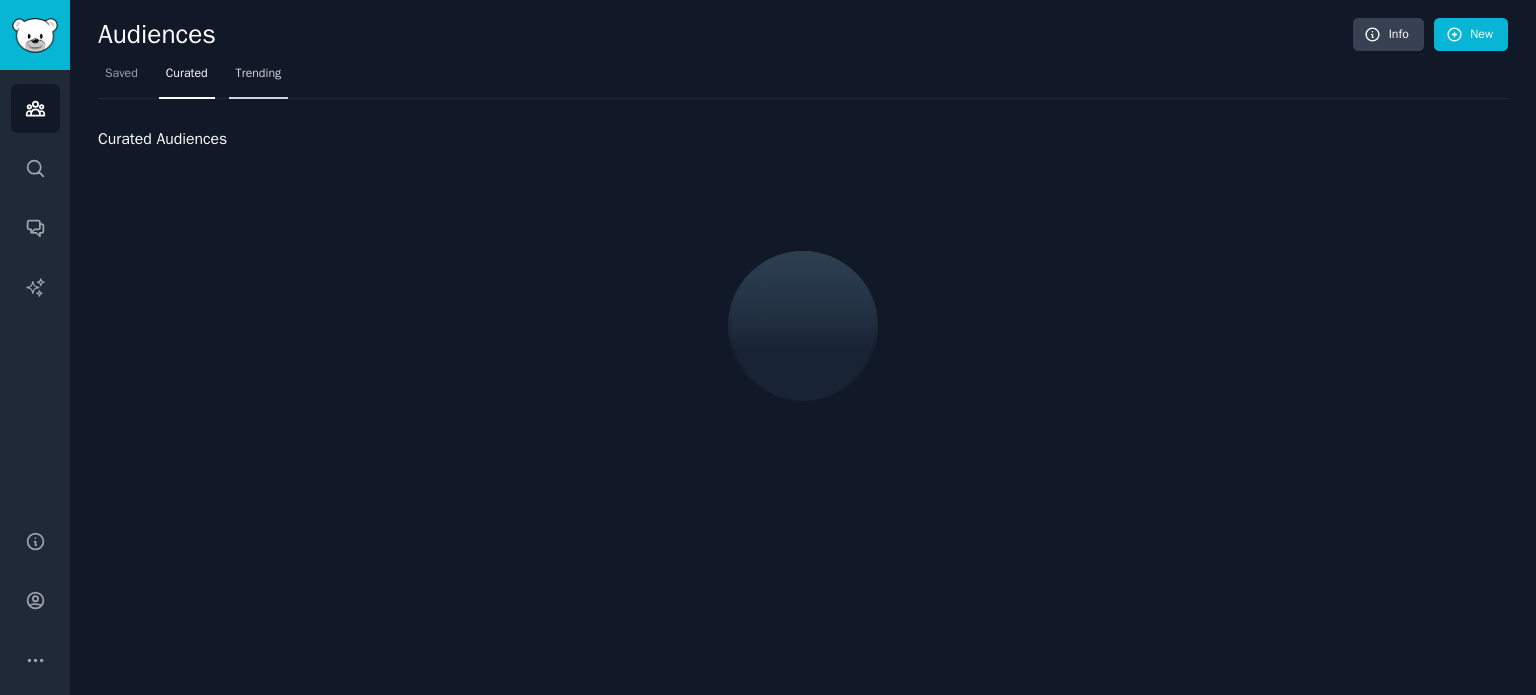 click on "Trending" at bounding box center [259, 74] 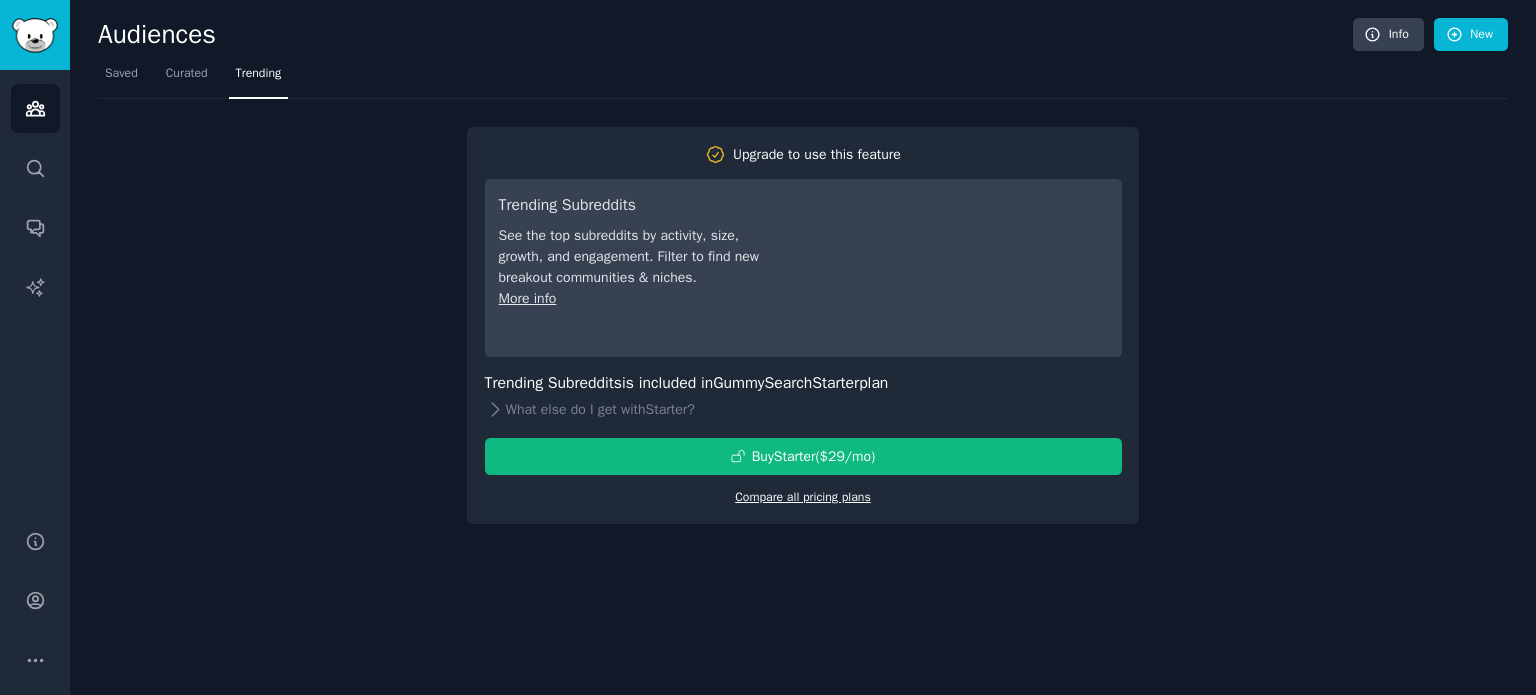 click on "Compare all pricing plans" at bounding box center (803, 497) 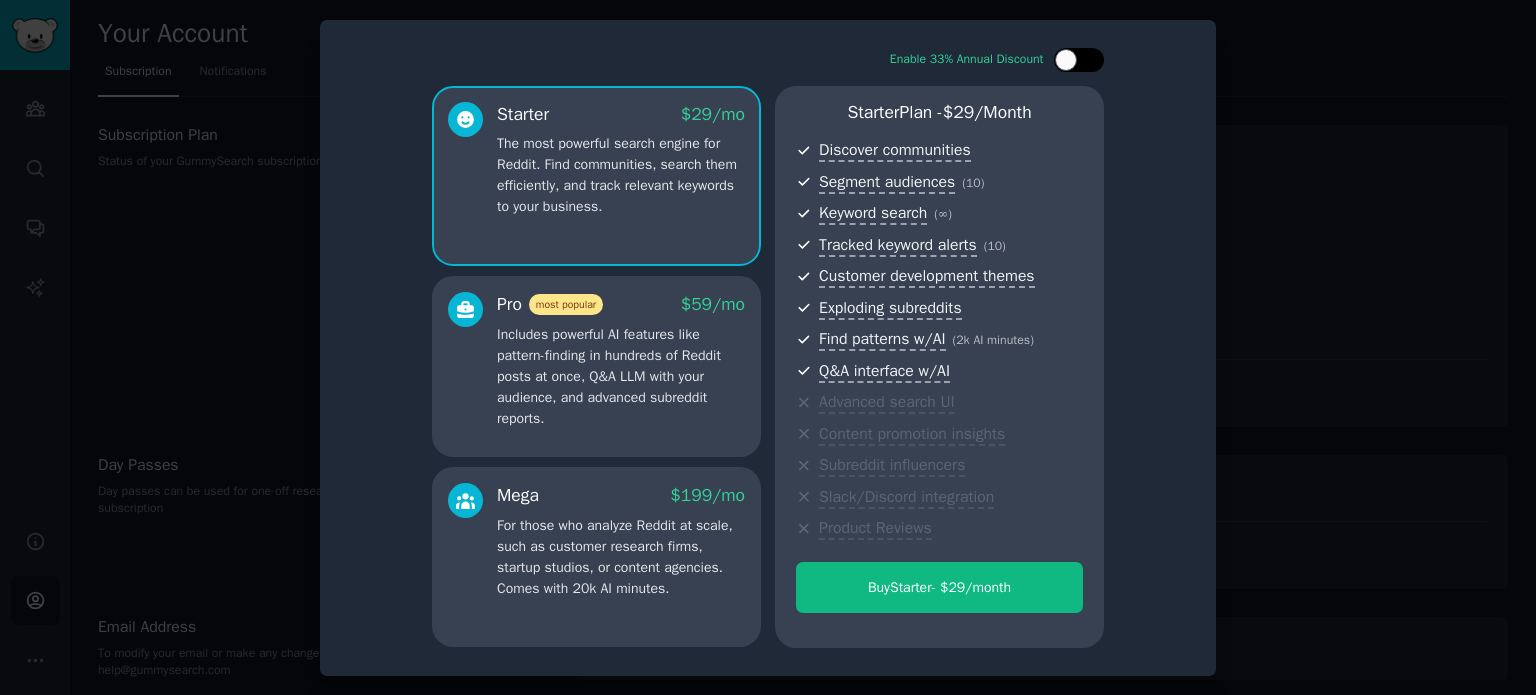 click at bounding box center (1066, 60) 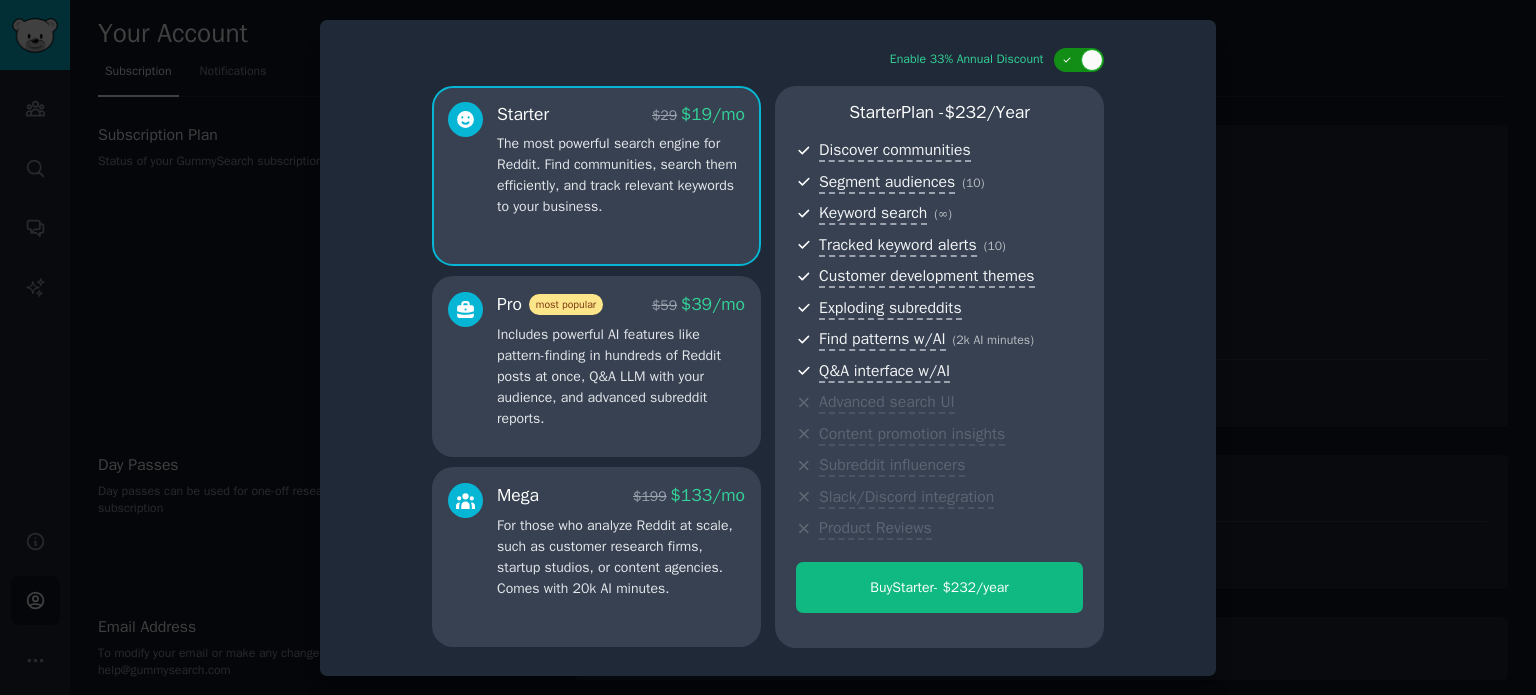 click 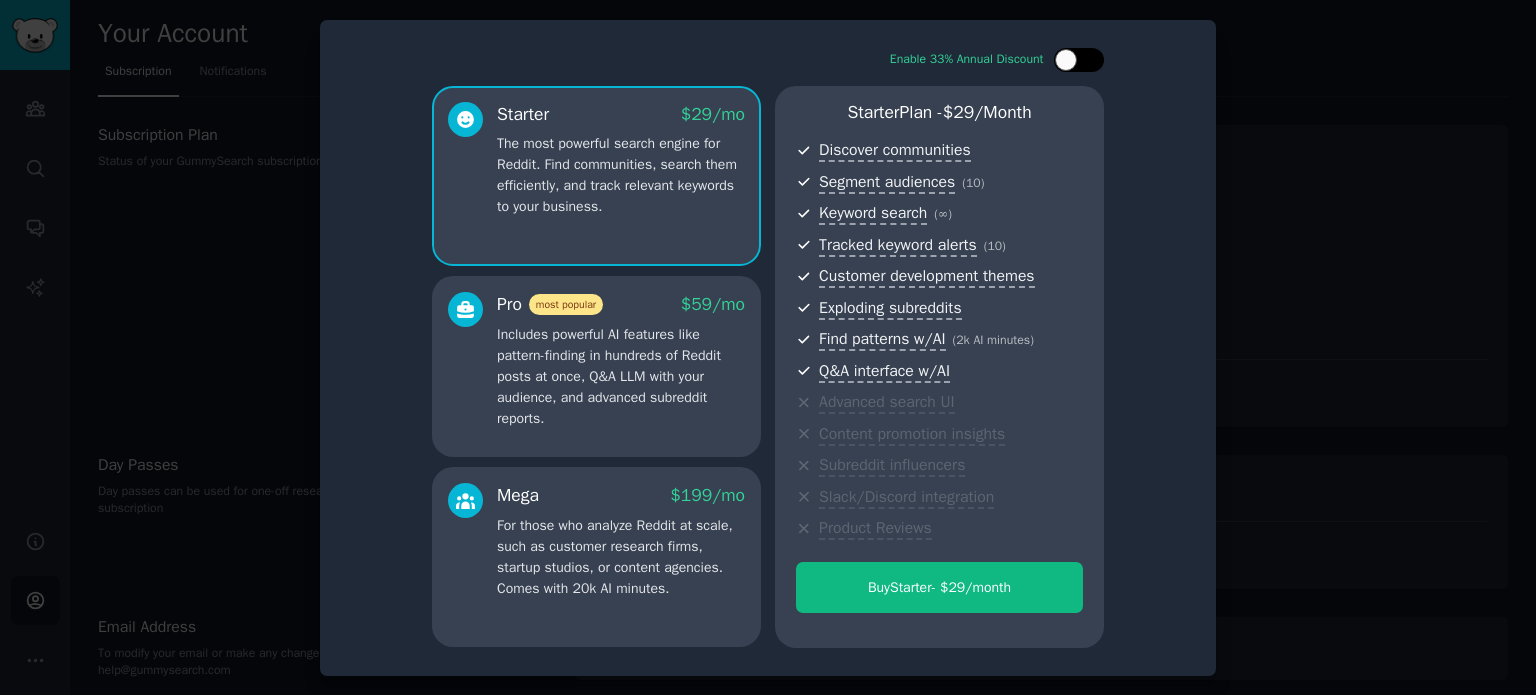 click at bounding box center [1066, 60] 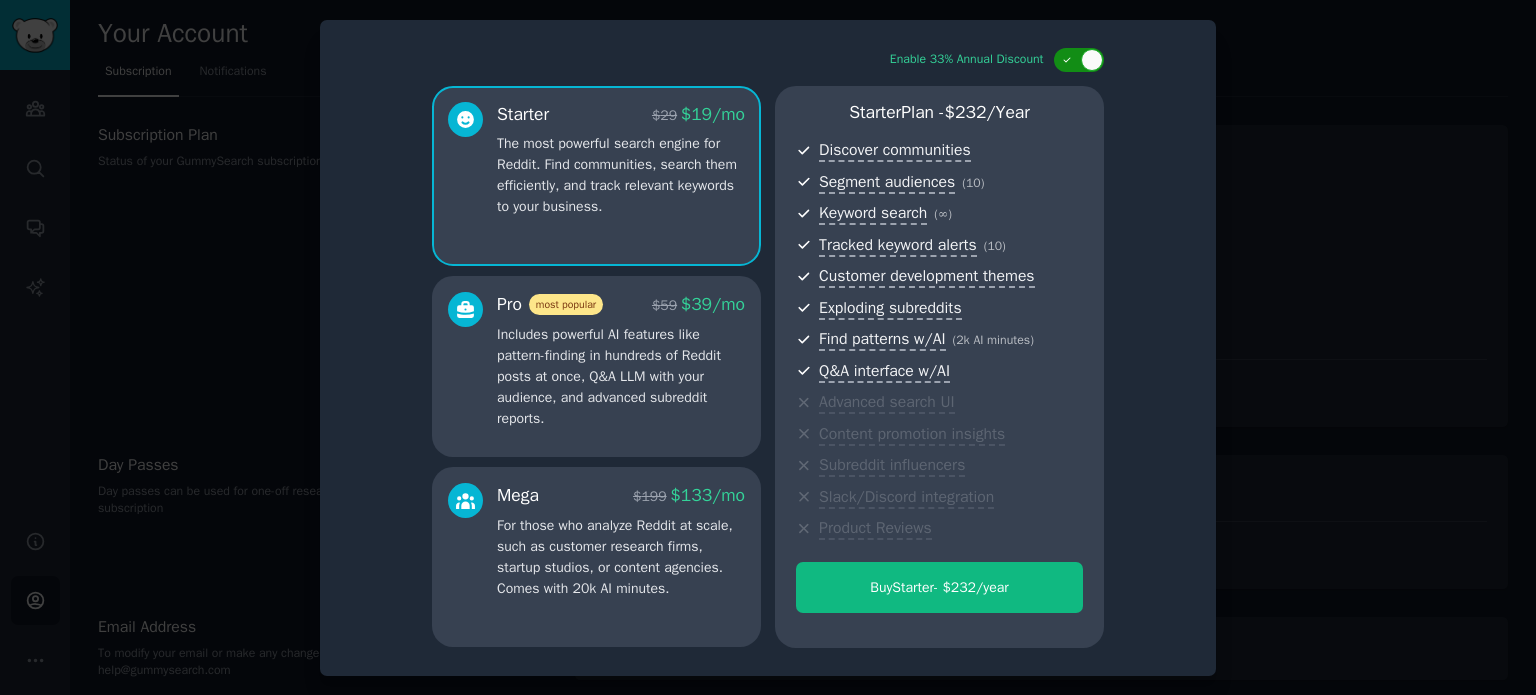 click 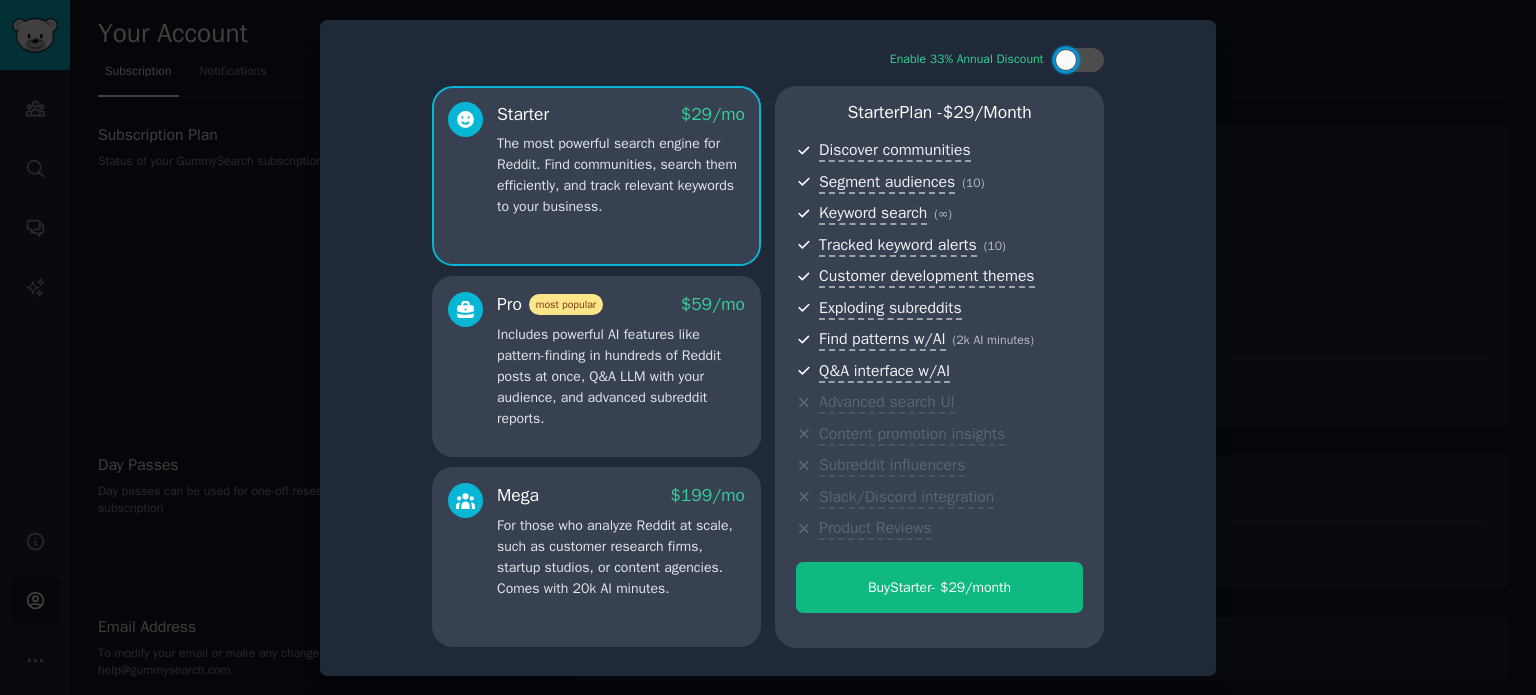 click at bounding box center [768, 347] 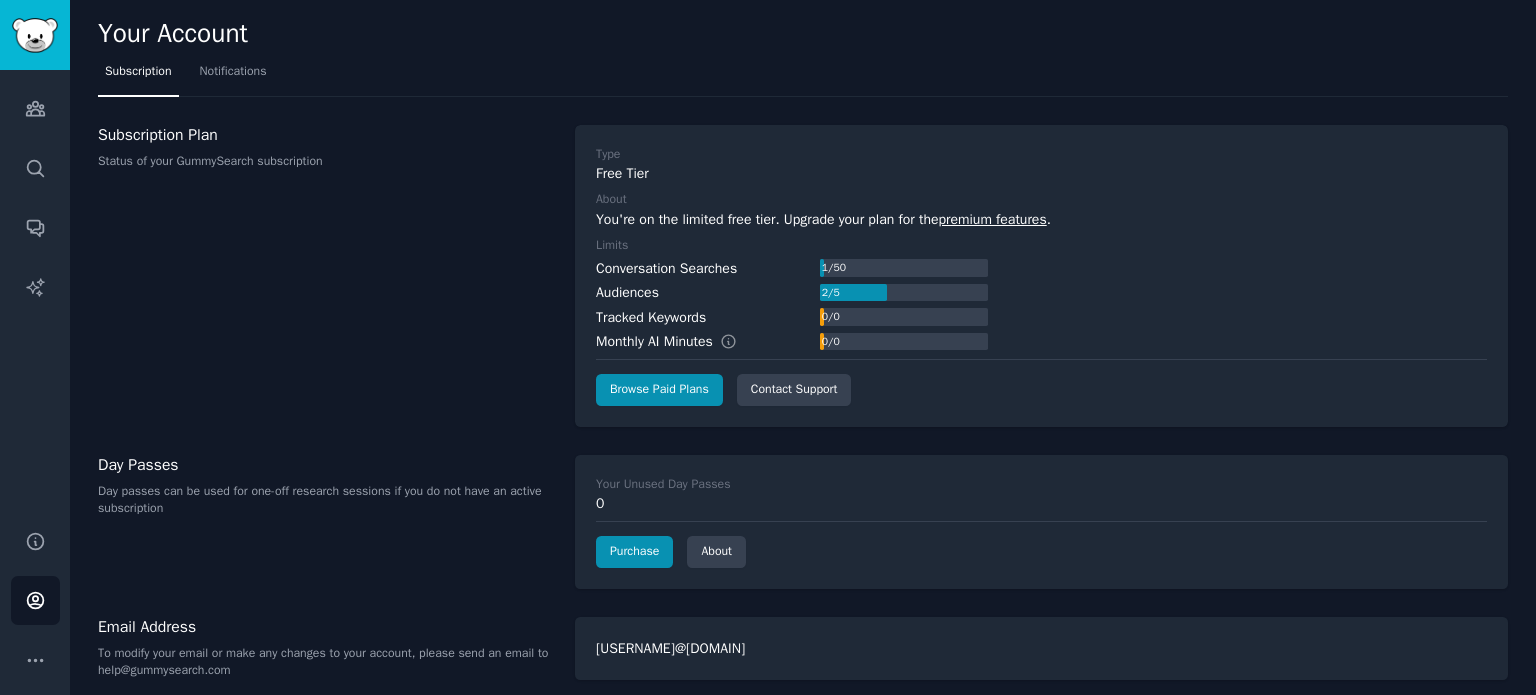drag, startPoint x: 857, startPoint y: 294, endPoint x: 776, endPoint y: 287, distance: 81.3019 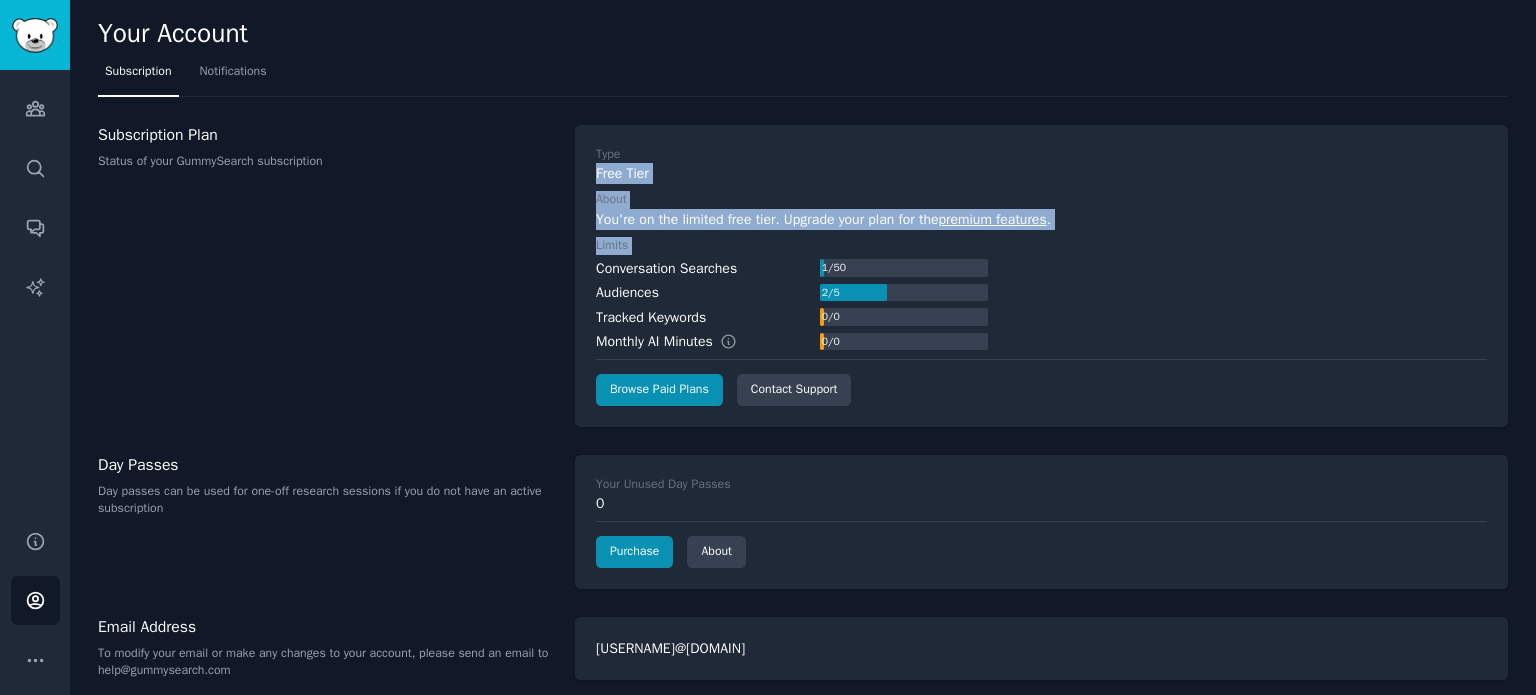 drag, startPoint x: 596, startPoint y: 175, endPoint x: 665, endPoint y: 250, distance: 101.91173 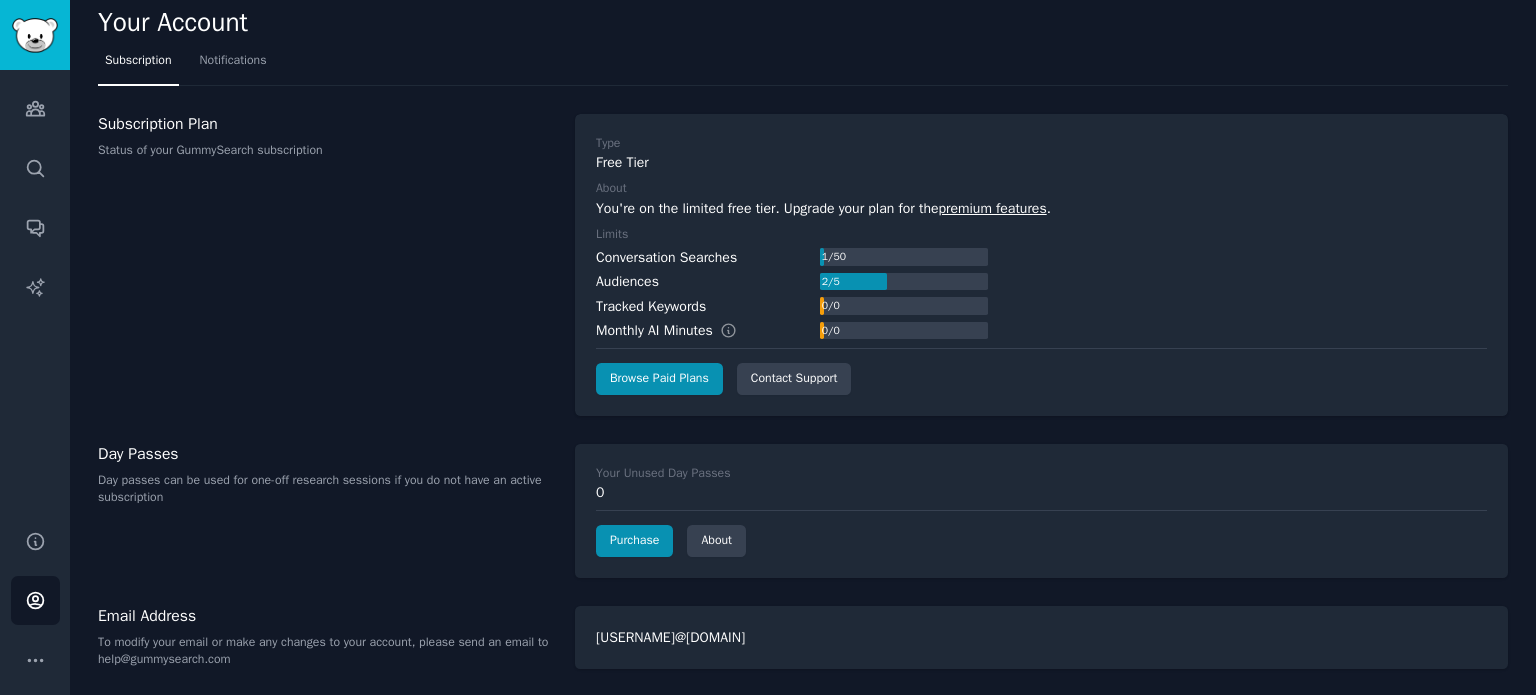 scroll, scrollTop: 10, scrollLeft: 0, axis: vertical 